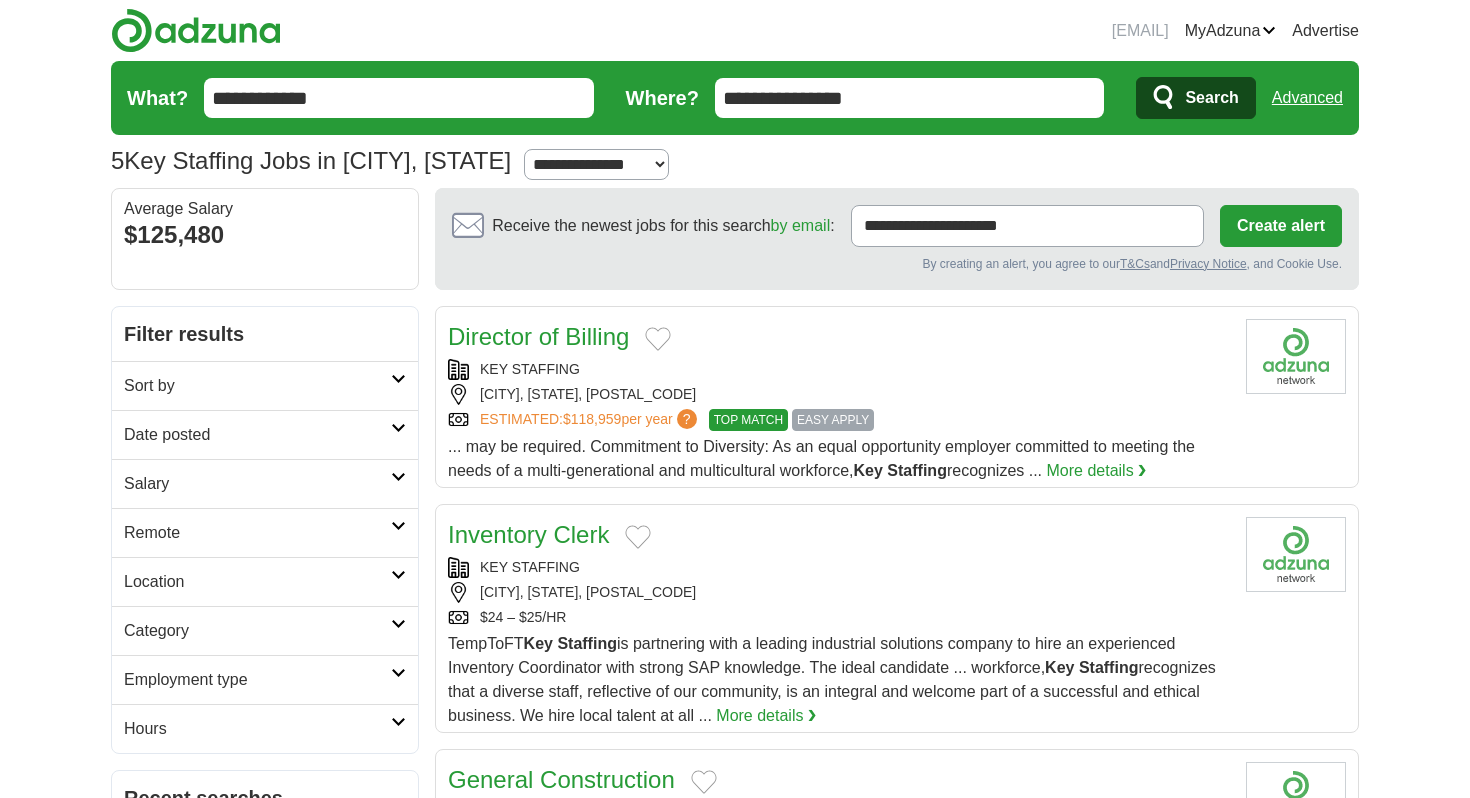 scroll, scrollTop: 0, scrollLeft: 0, axis: both 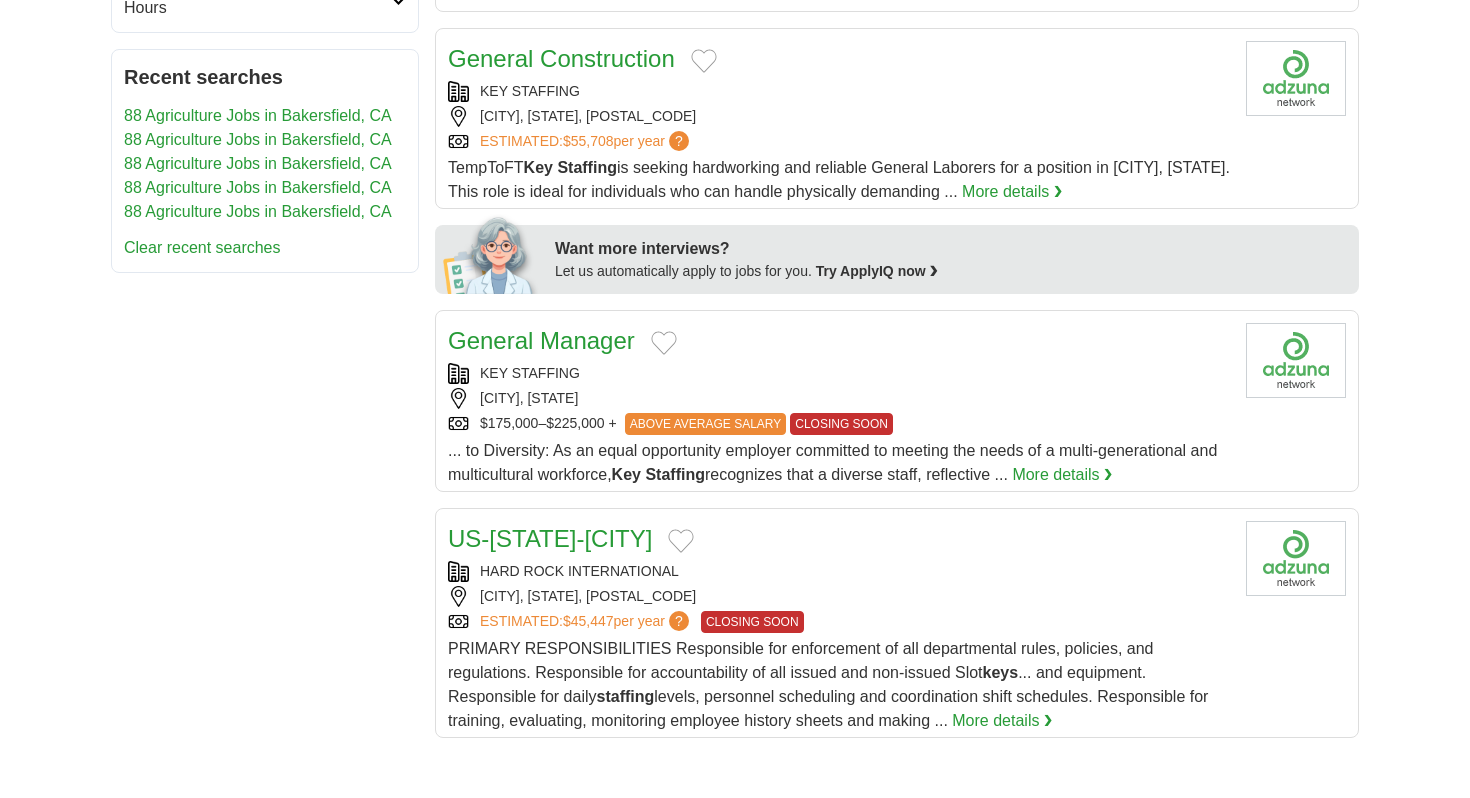 click on "General Manager" at bounding box center (541, 340) 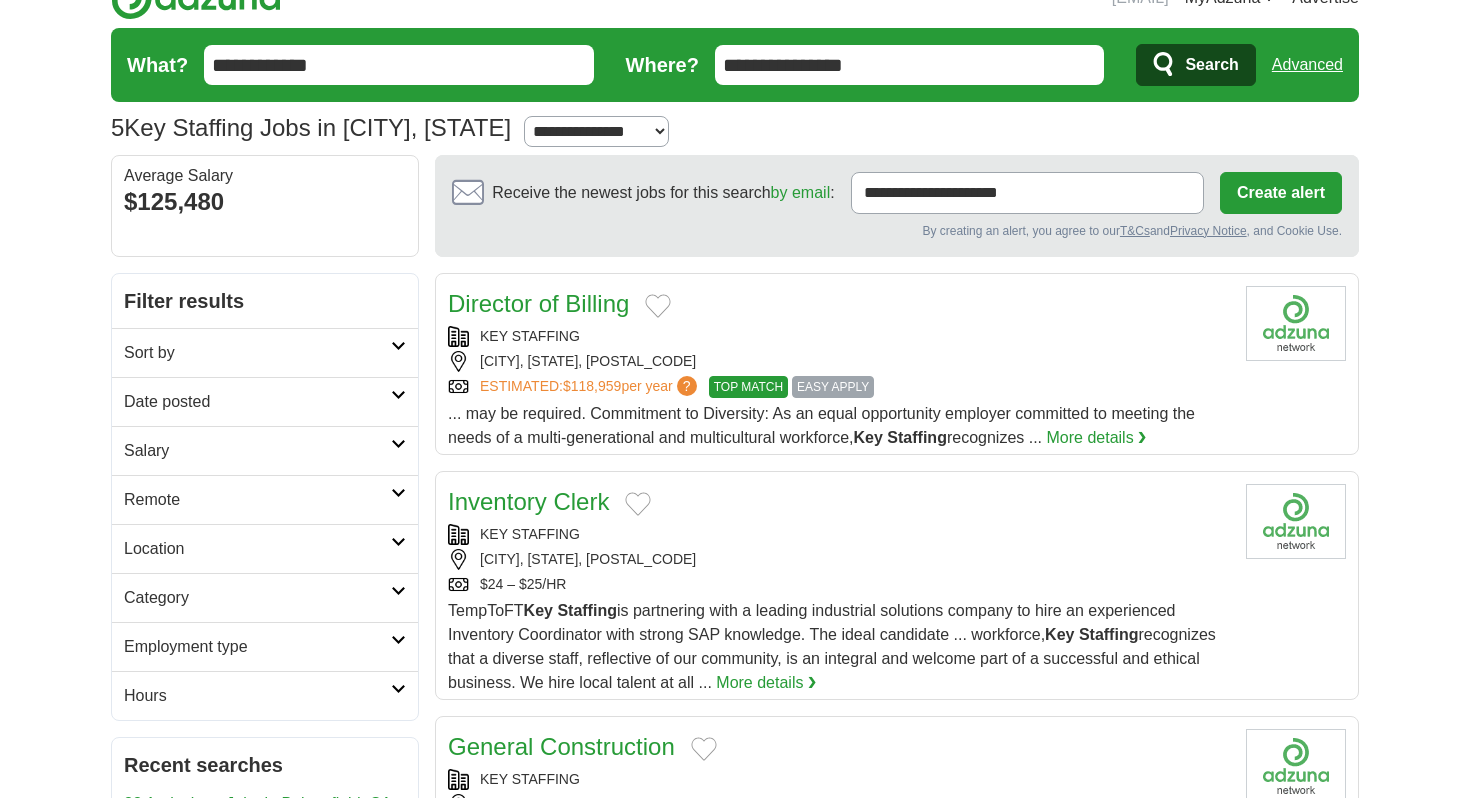 scroll, scrollTop: 0, scrollLeft: 0, axis: both 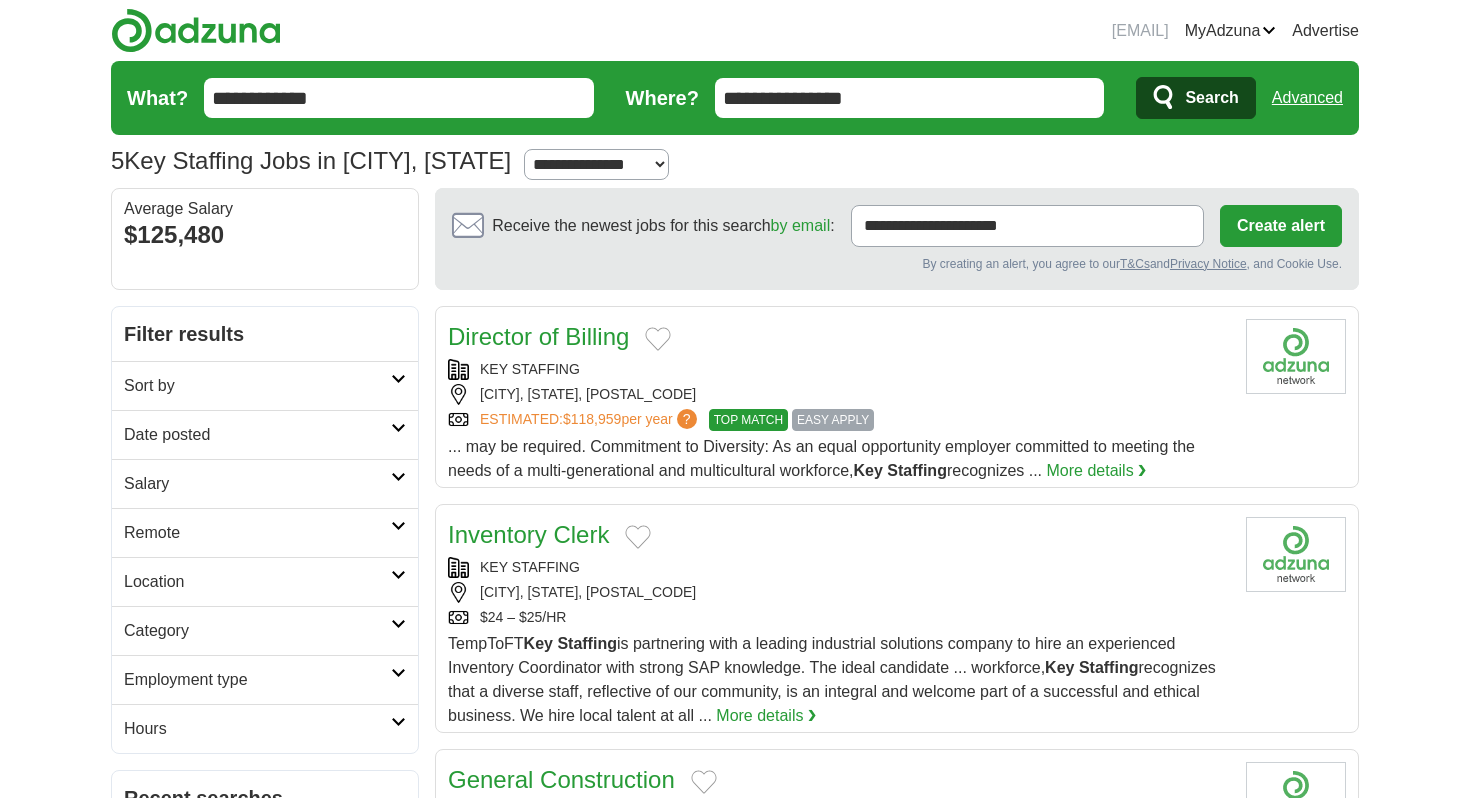 click on "Logout" at bounding box center (0, 0) 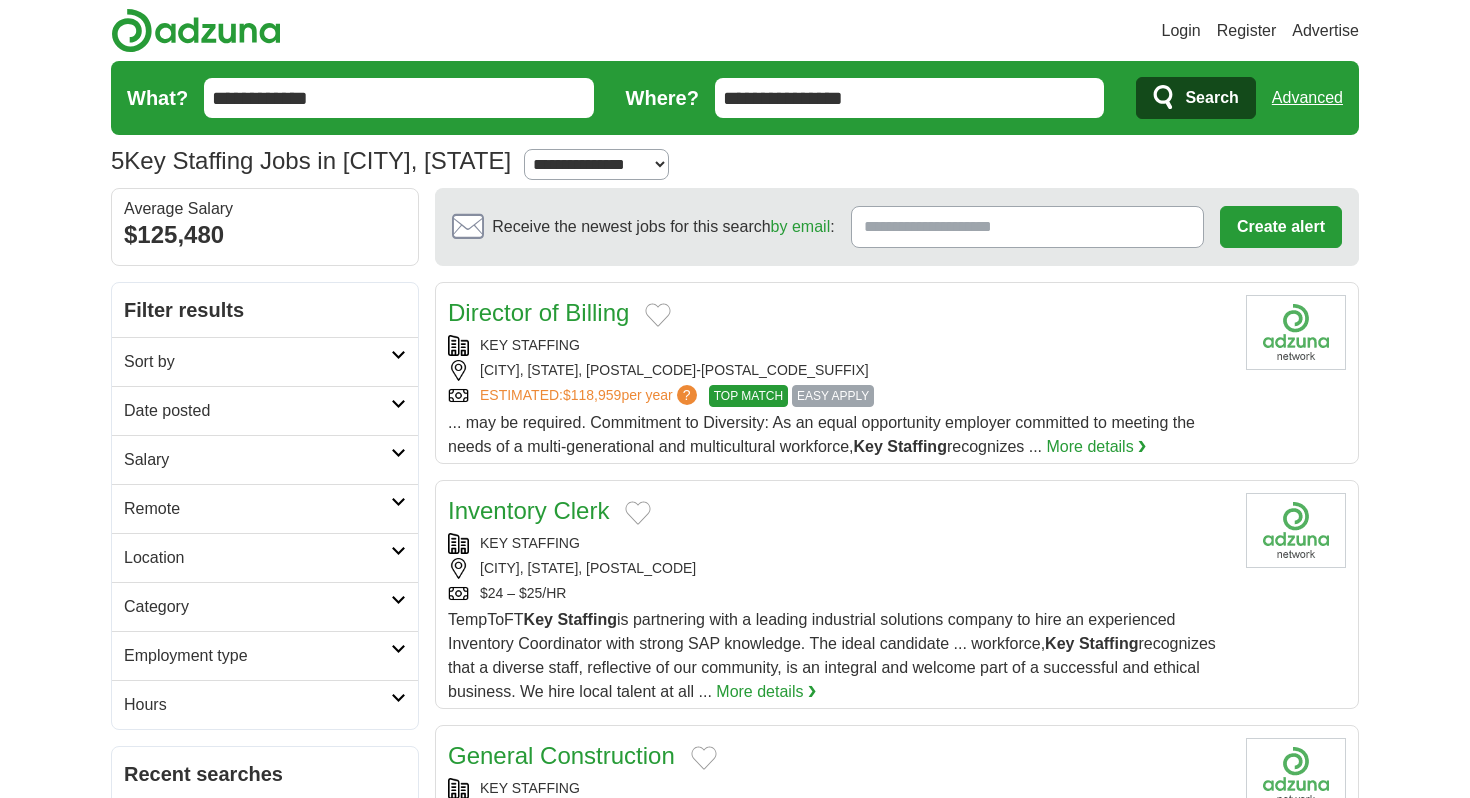 scroll, scrollTop: 0, scrollLeft: 0, axis: both 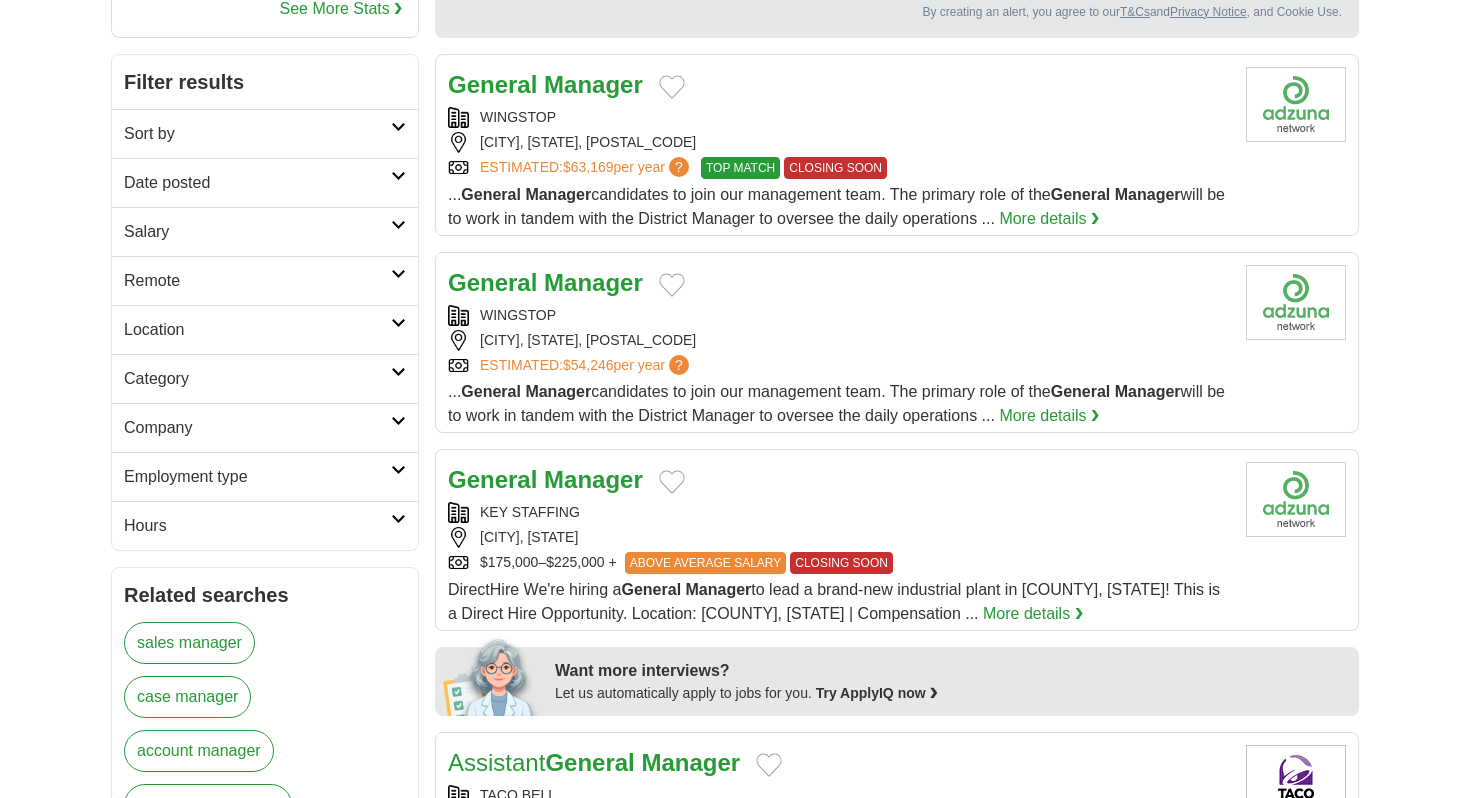 click on "Manager" at bounding box center (593, 479) 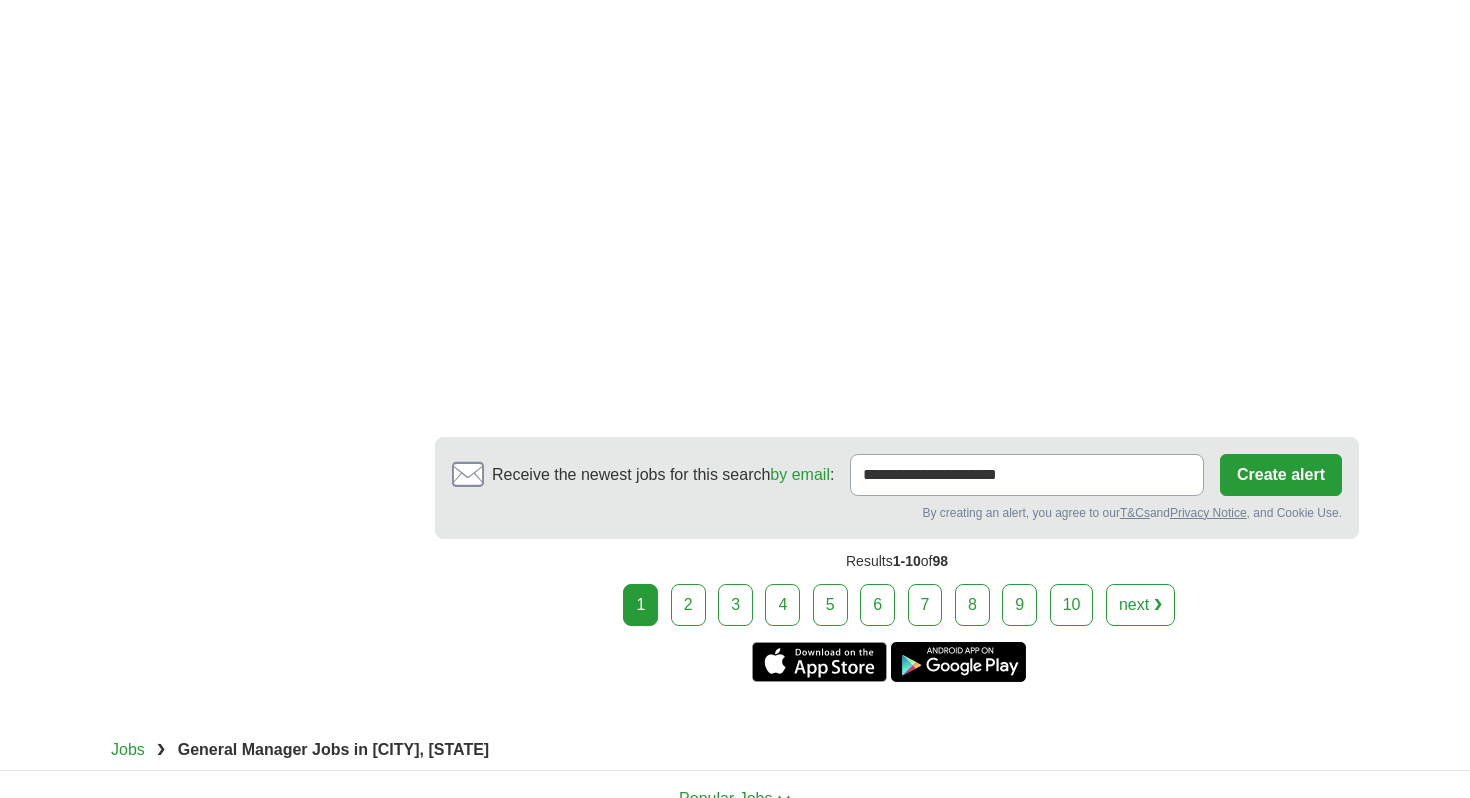 scroll, scrollTop: 3593, scrollLeft: 0, axis: vertical 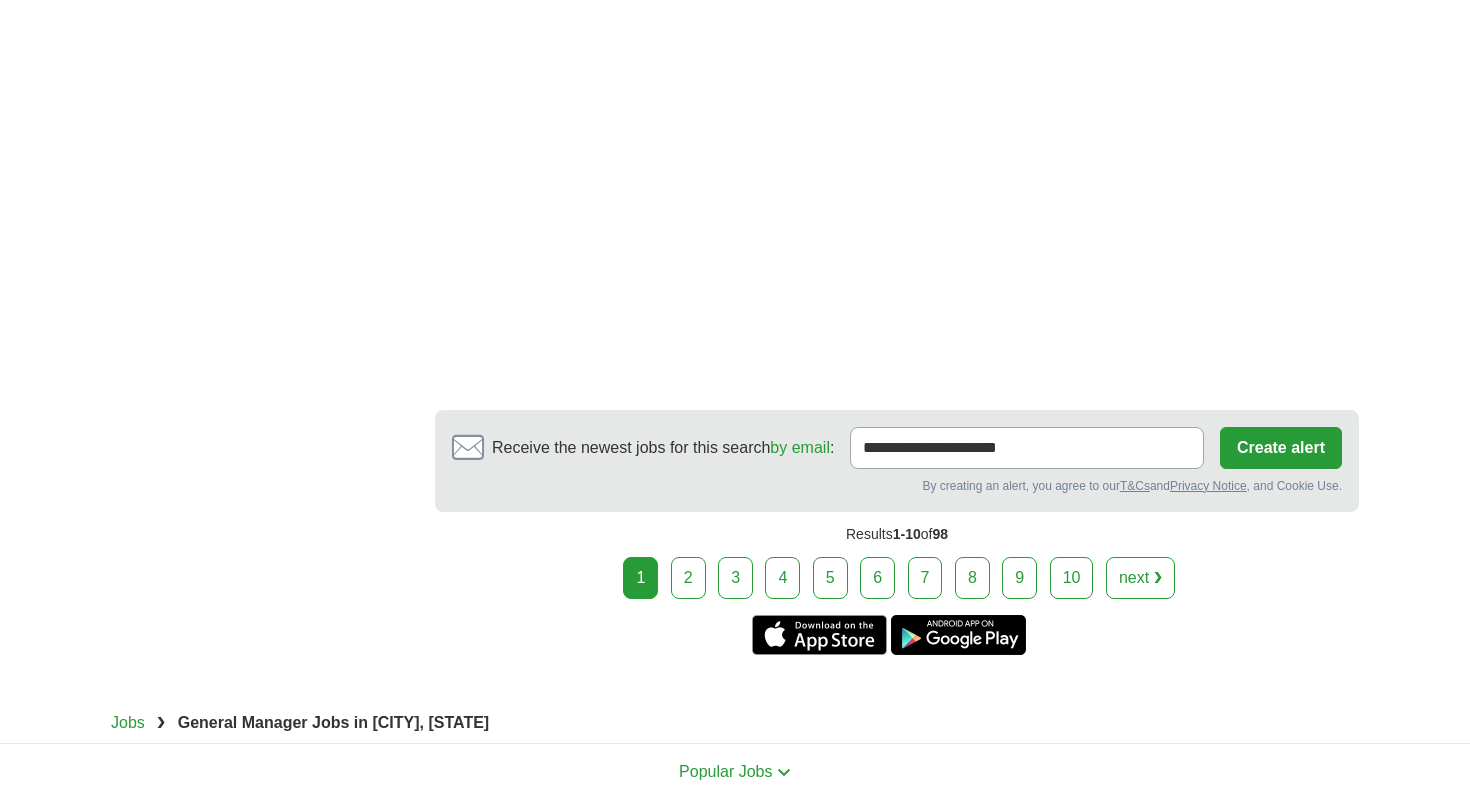 click on "2" at bounding box center [688, 578] 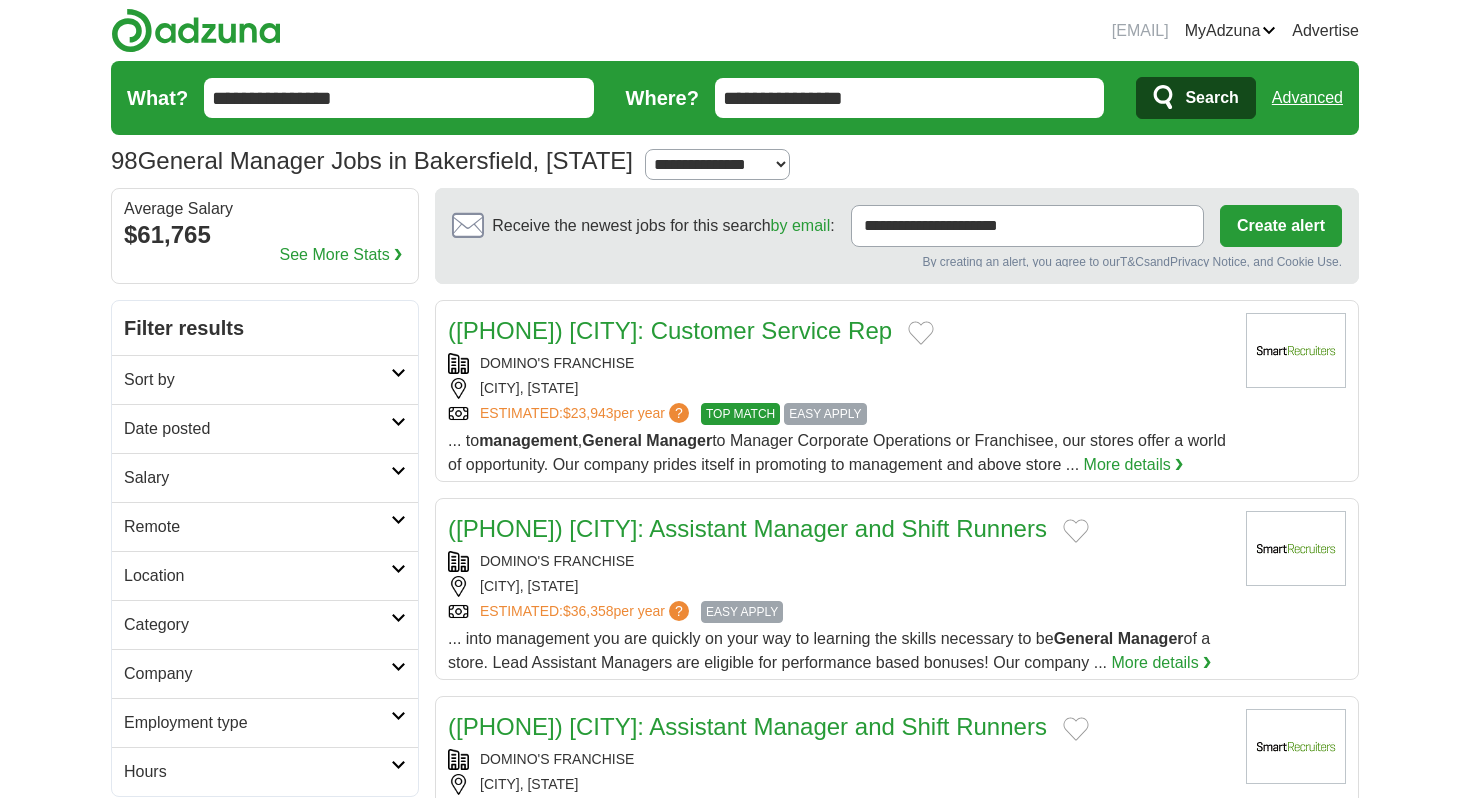 scroll, scrollTop: 0, scrollLeft: 0, axis: both 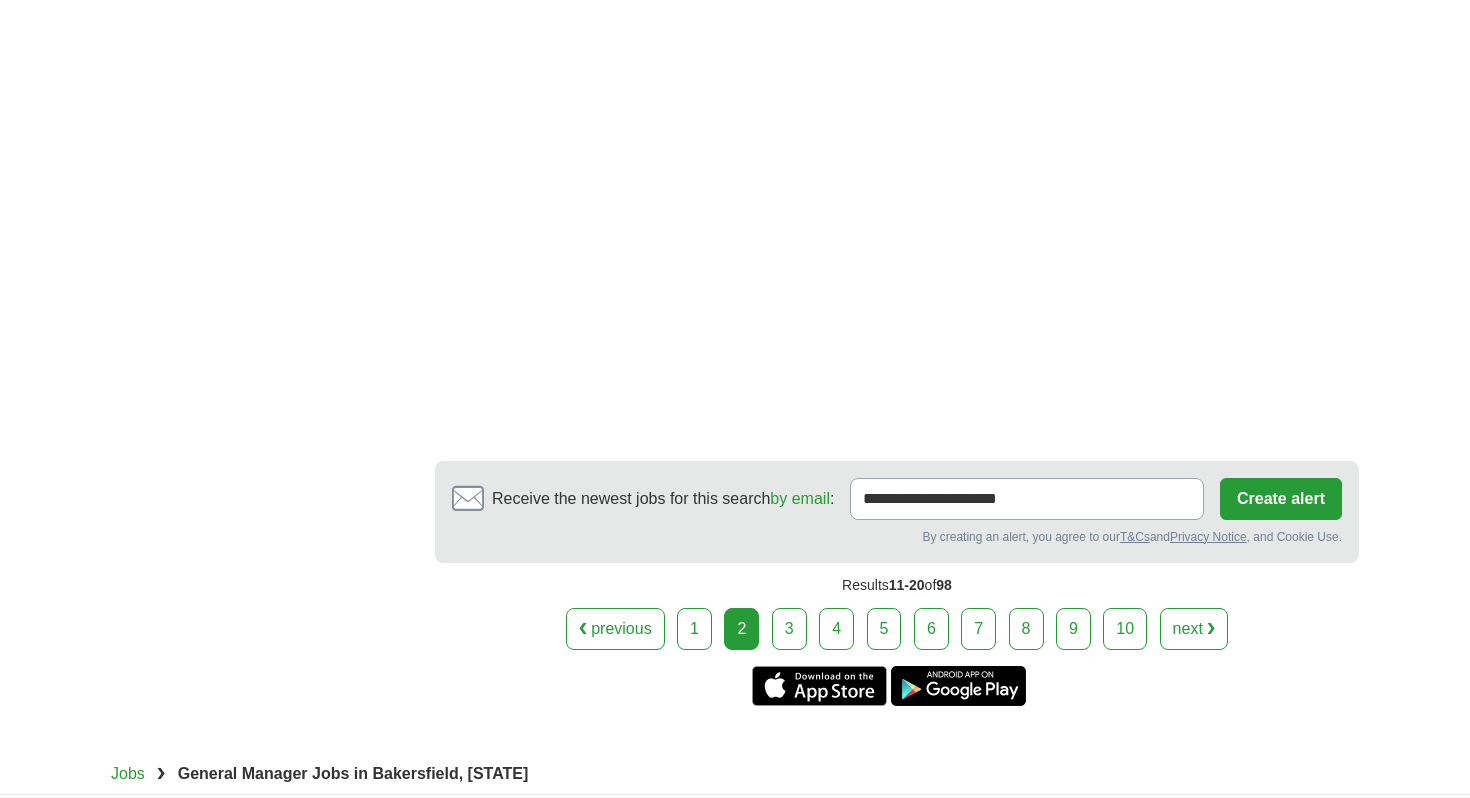 click on "3" at bounding box center (789, 629) 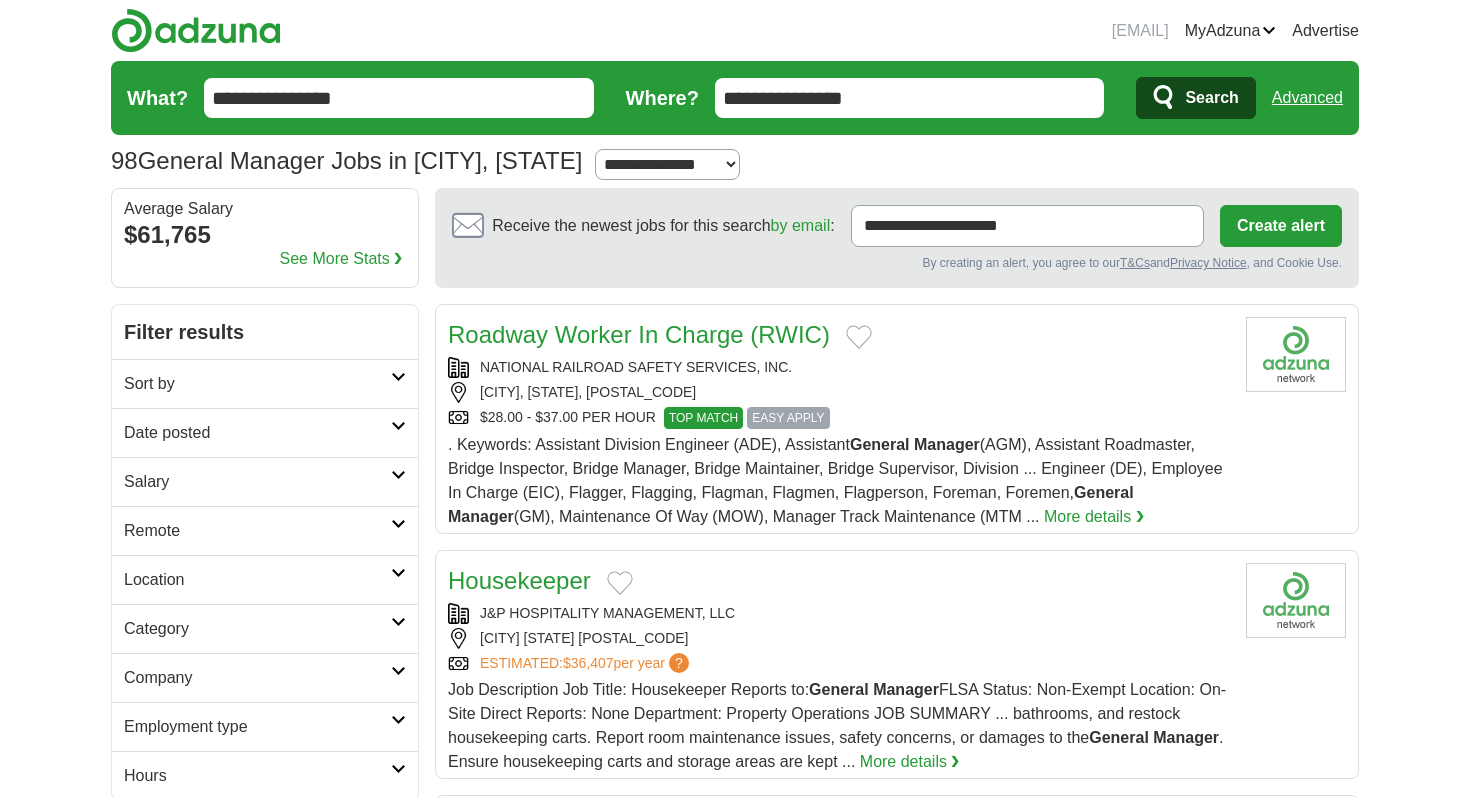 scroll, scrollTop: 0, scrollLeft: 0, axis: both 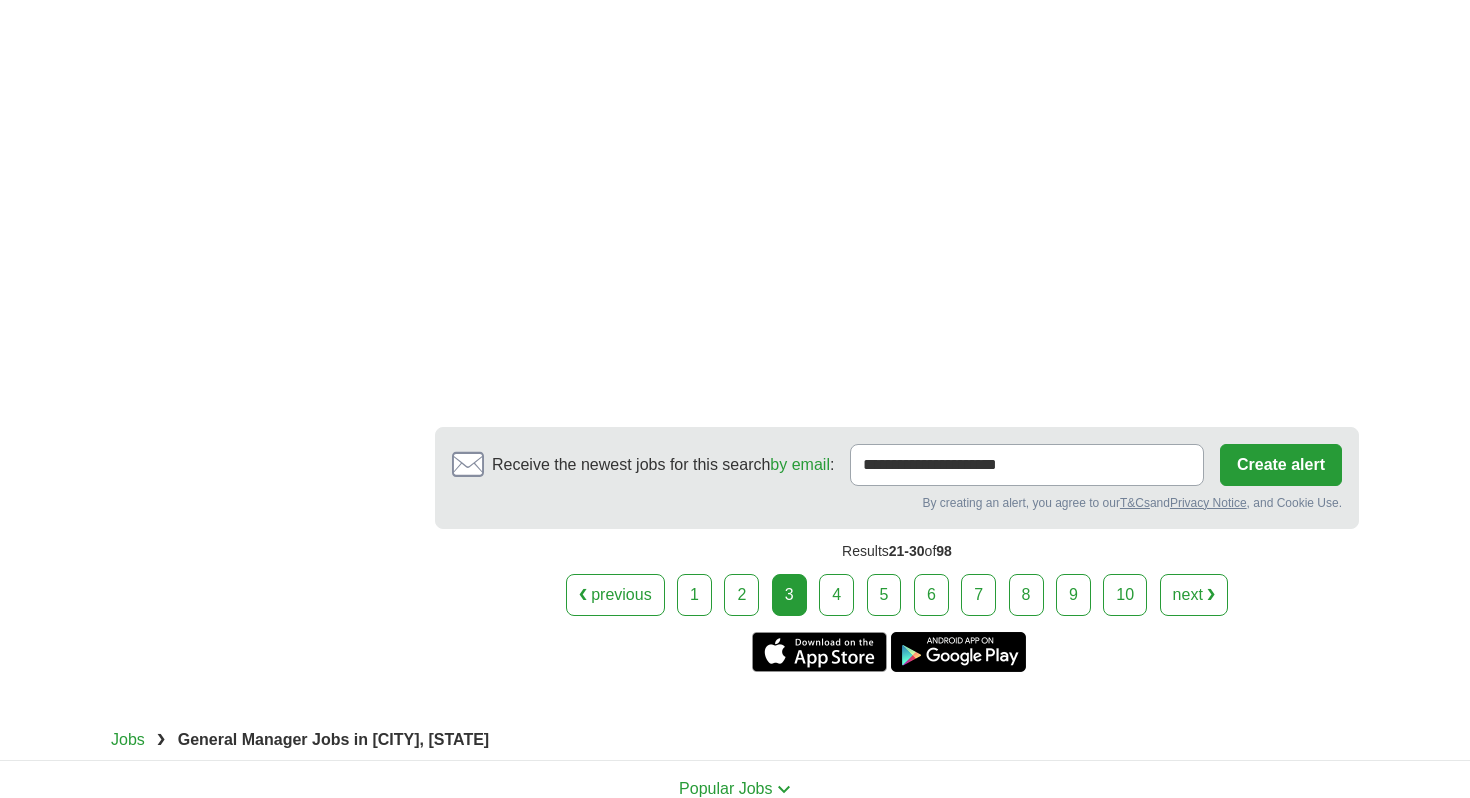 click on "4" at bounding box center (836, 595) 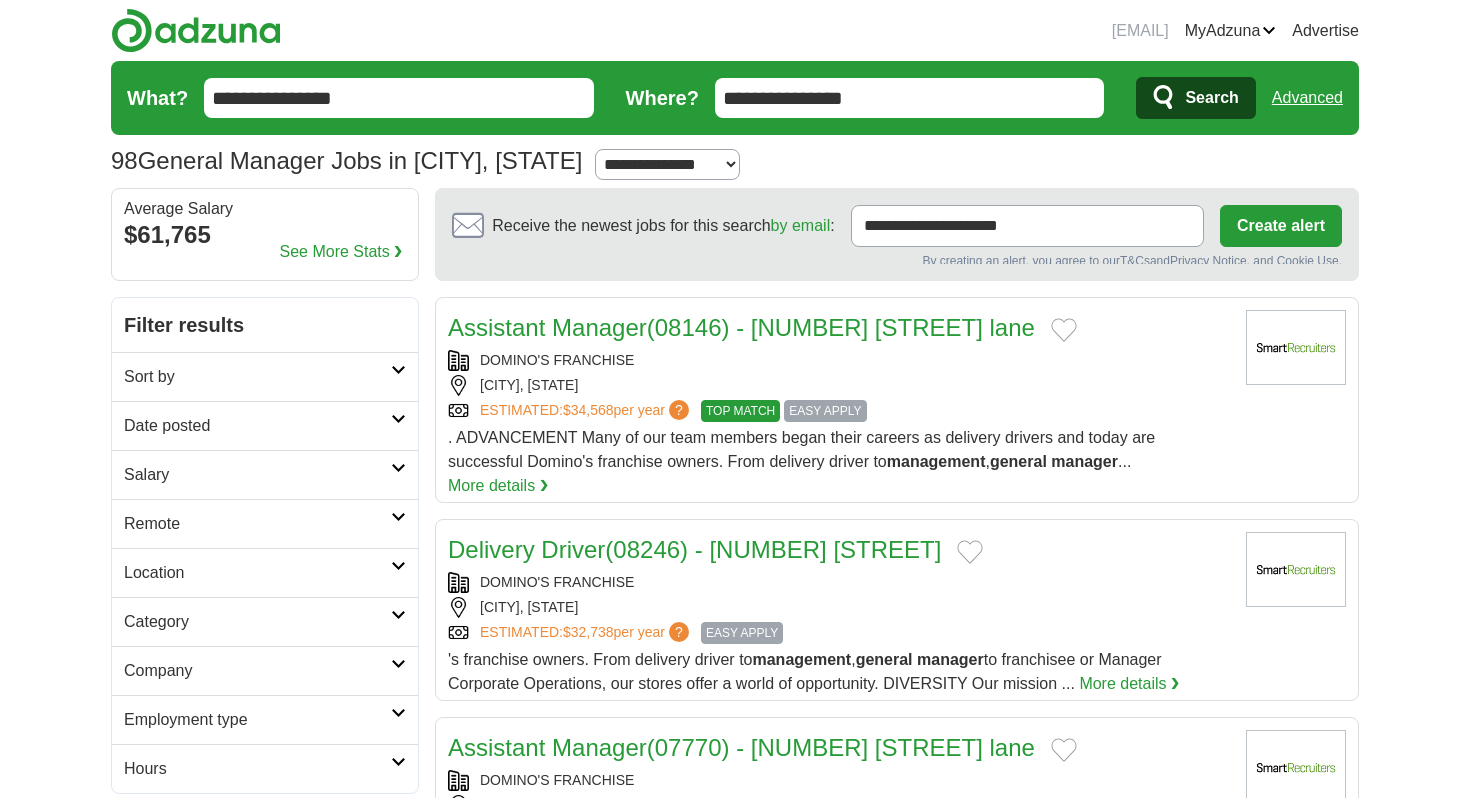 scroll, scrollTop: 0, scrollLeft: 0, axis: both 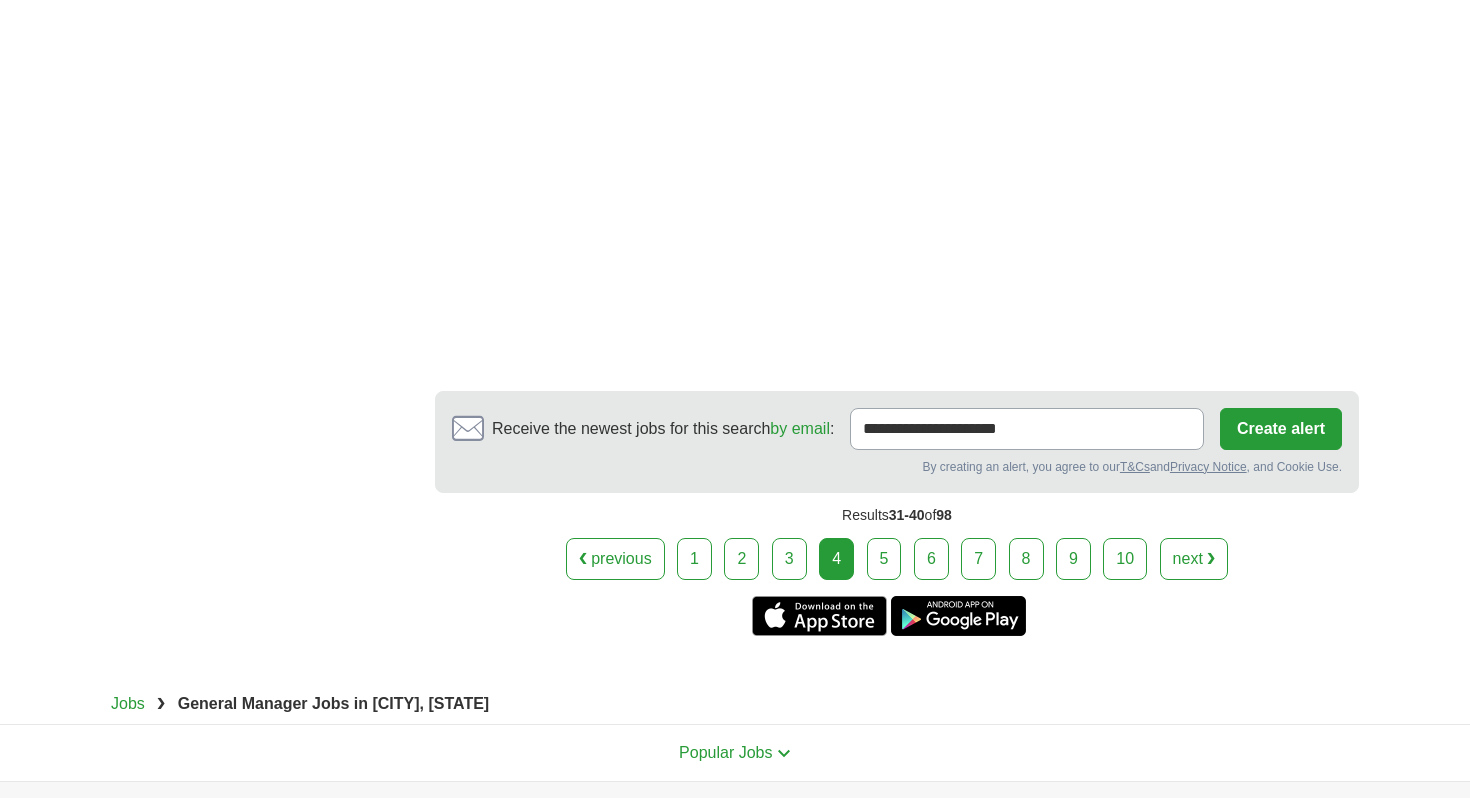 click on "5" at bounding box center (884, 559) 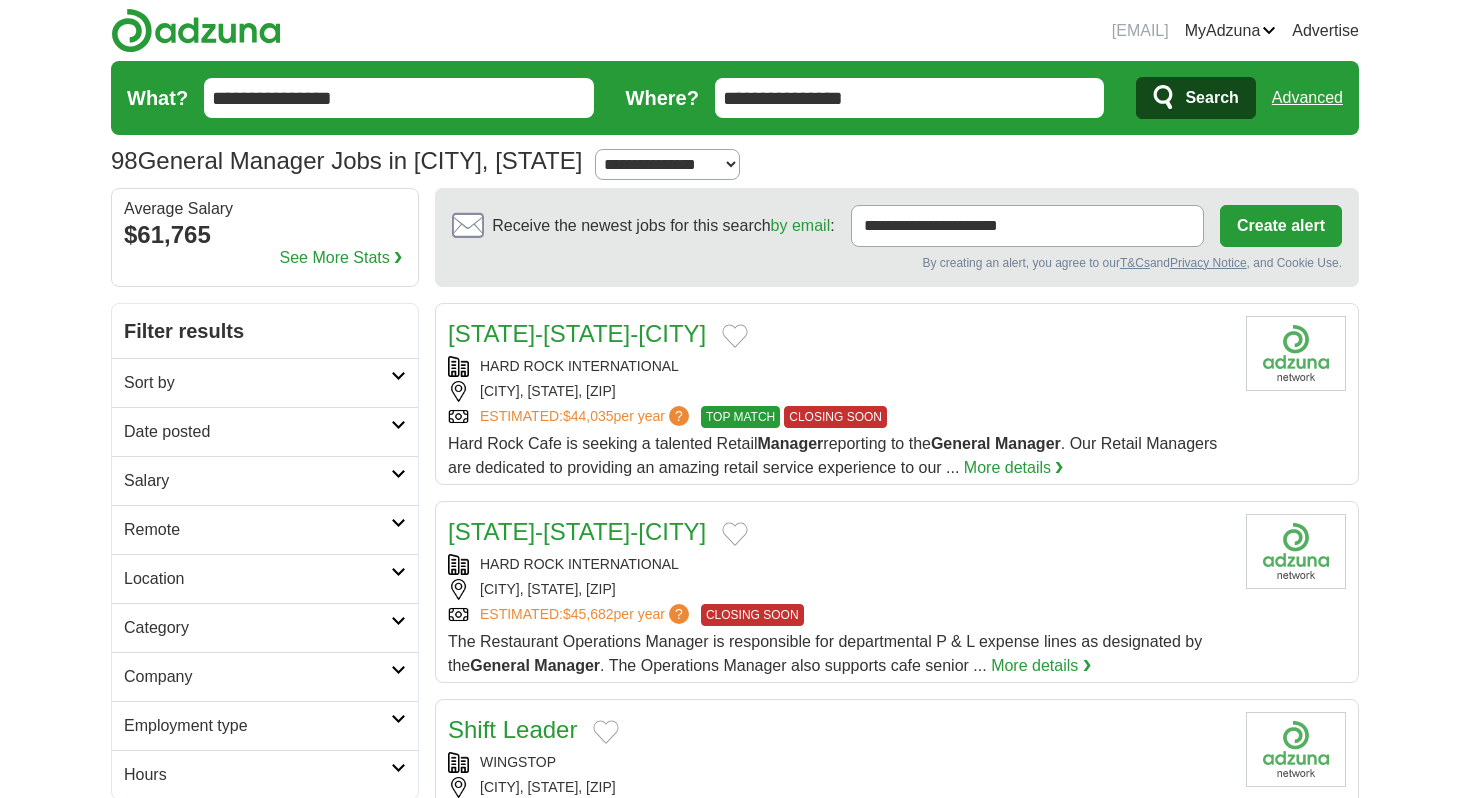 scroll, scrollTop: 0, scrollLeft: 0, axis: both 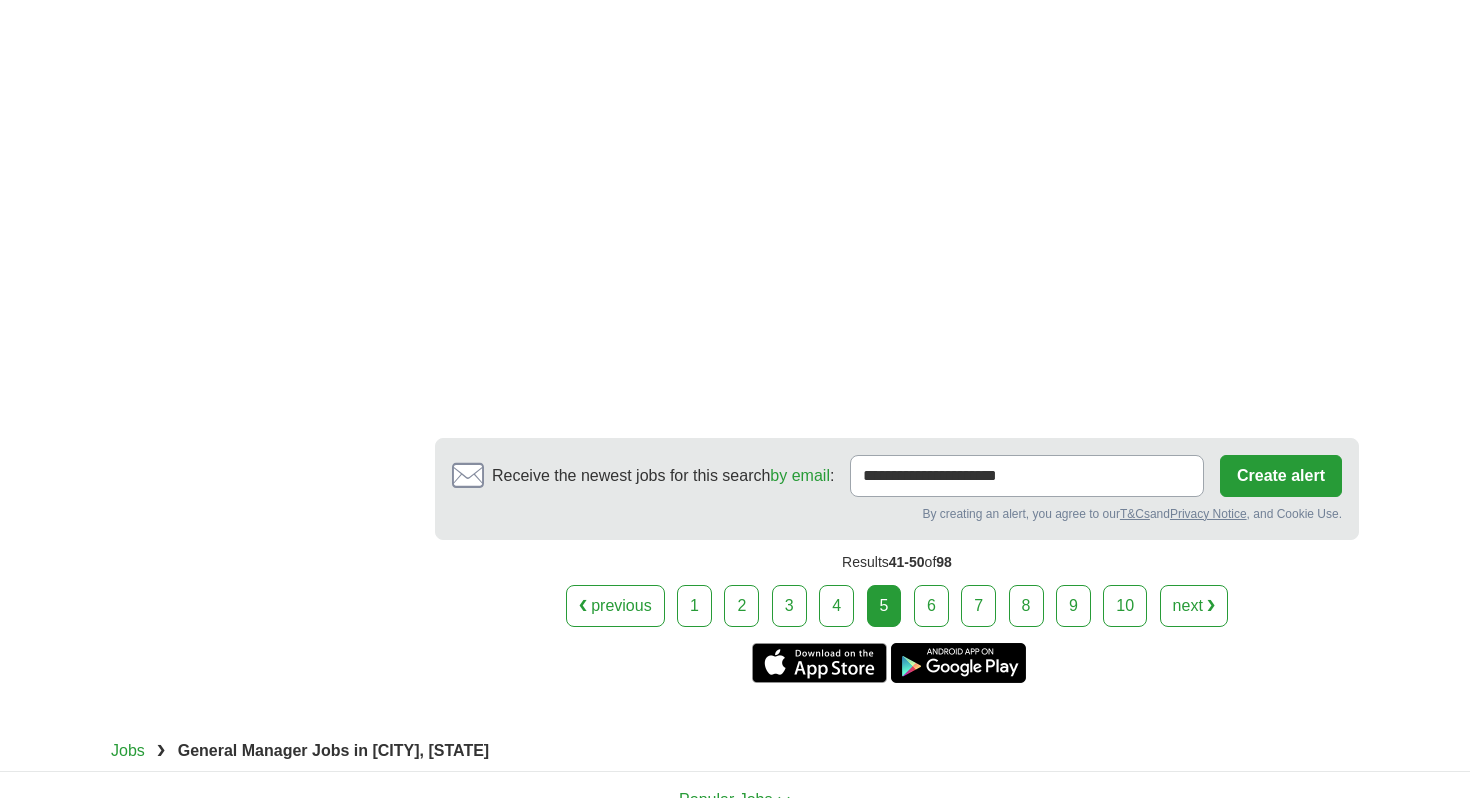 click on "6" at bounding box center [931, 606] 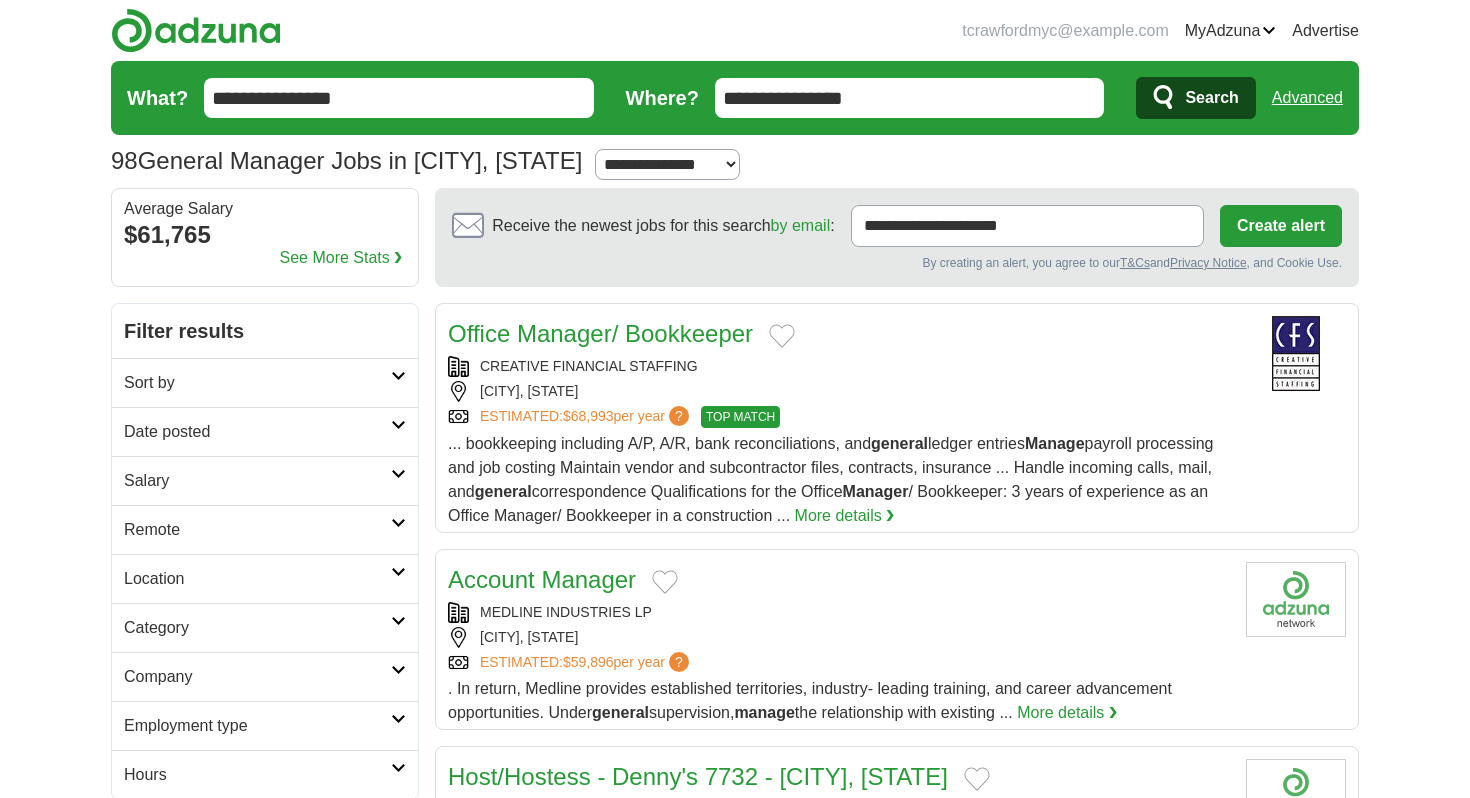 scroll, scrollTop: 0, scrollLeft: 0, axis: both 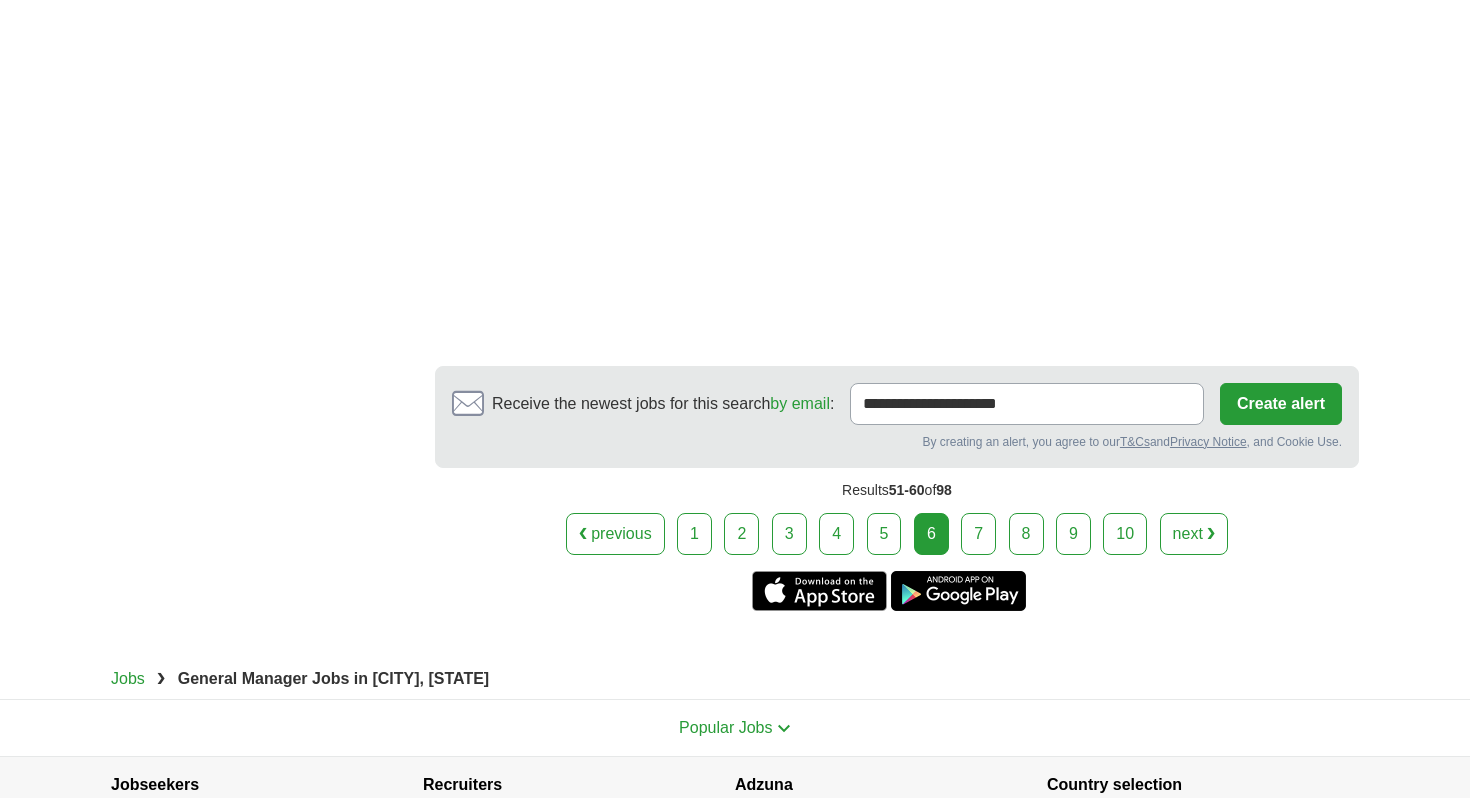 click on "7" at bounding box center [978, 534] 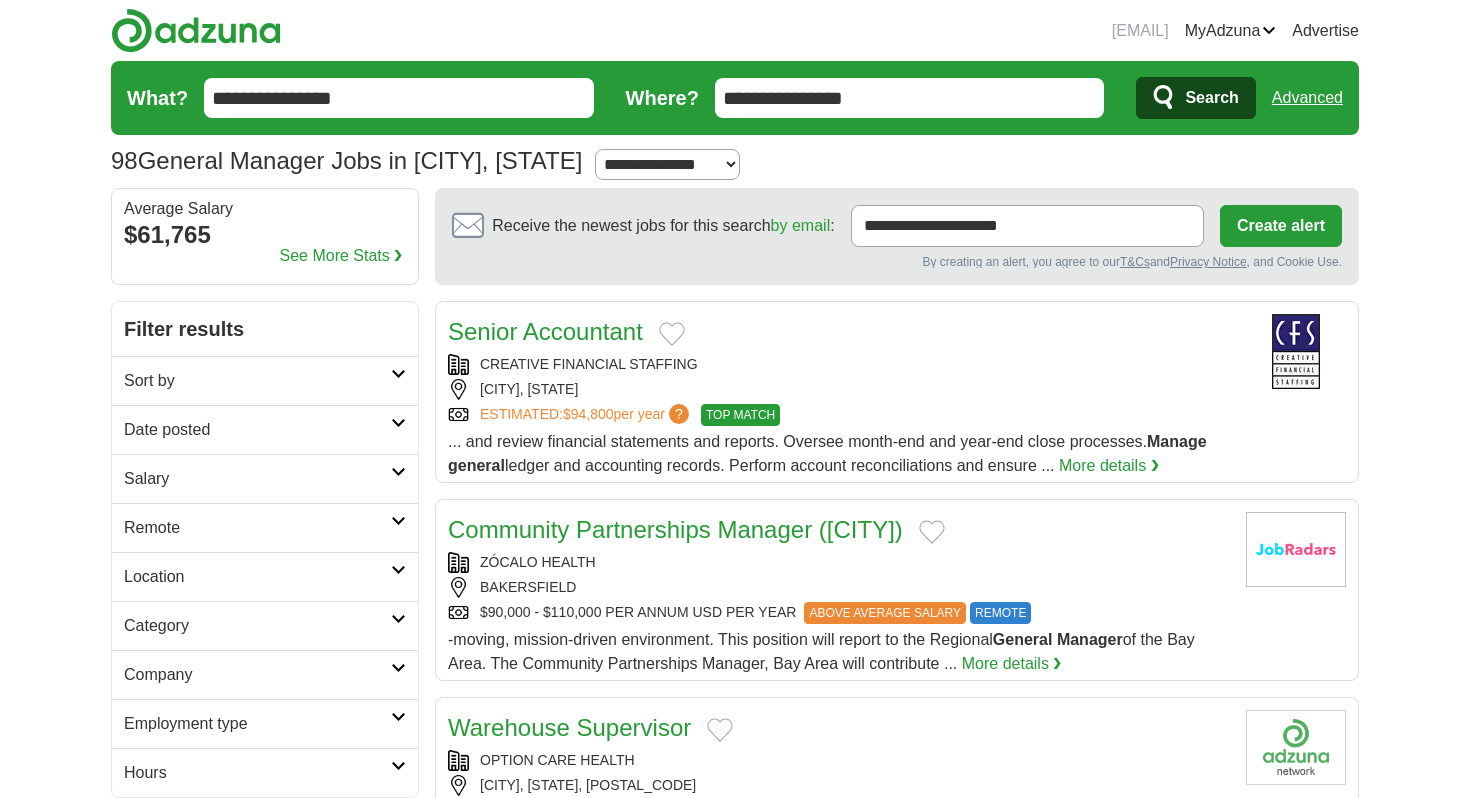 scroll, scrollTop: 0, scrollLeft: 0, axis: both 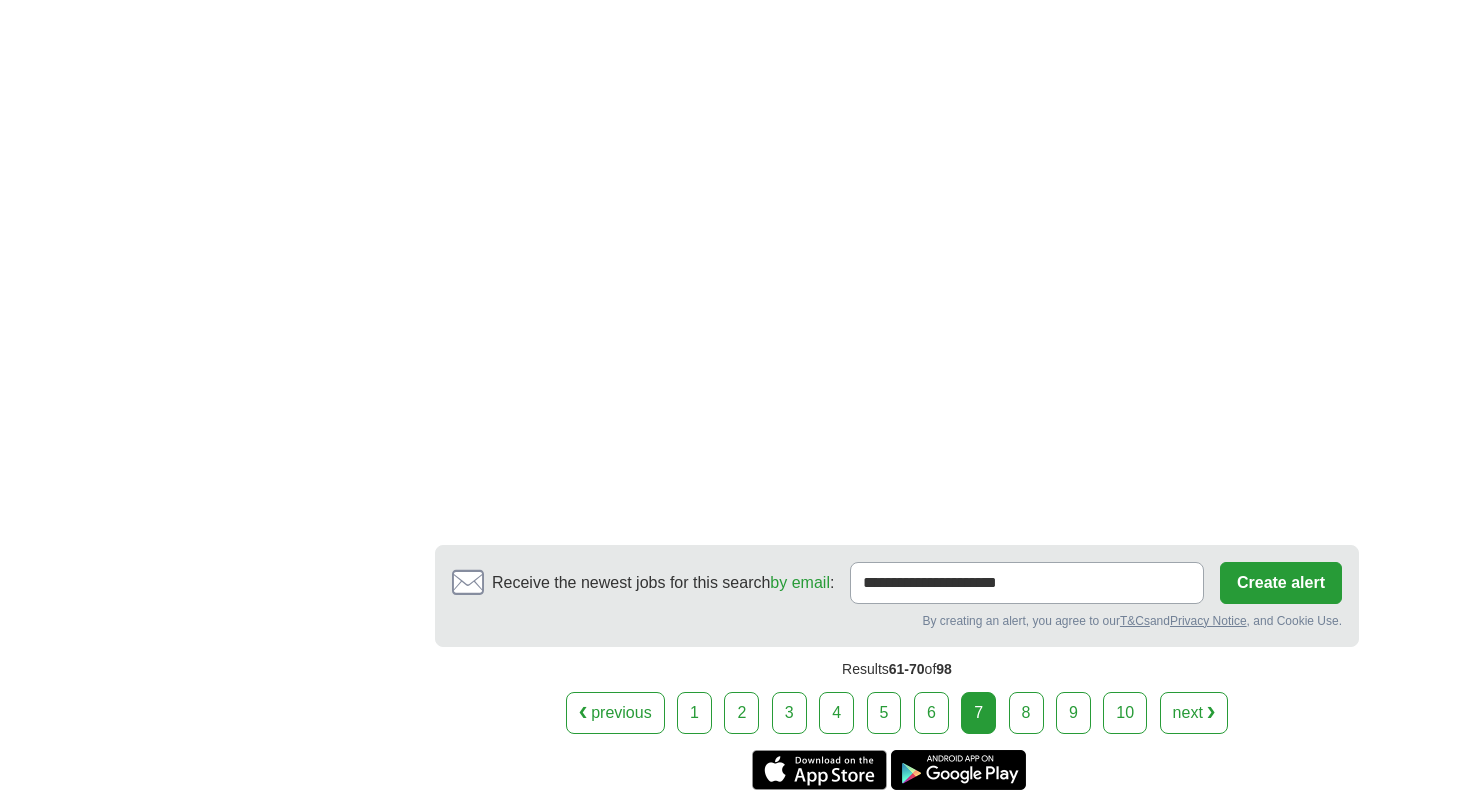 click on "8" at bounding box center [1026, 713] 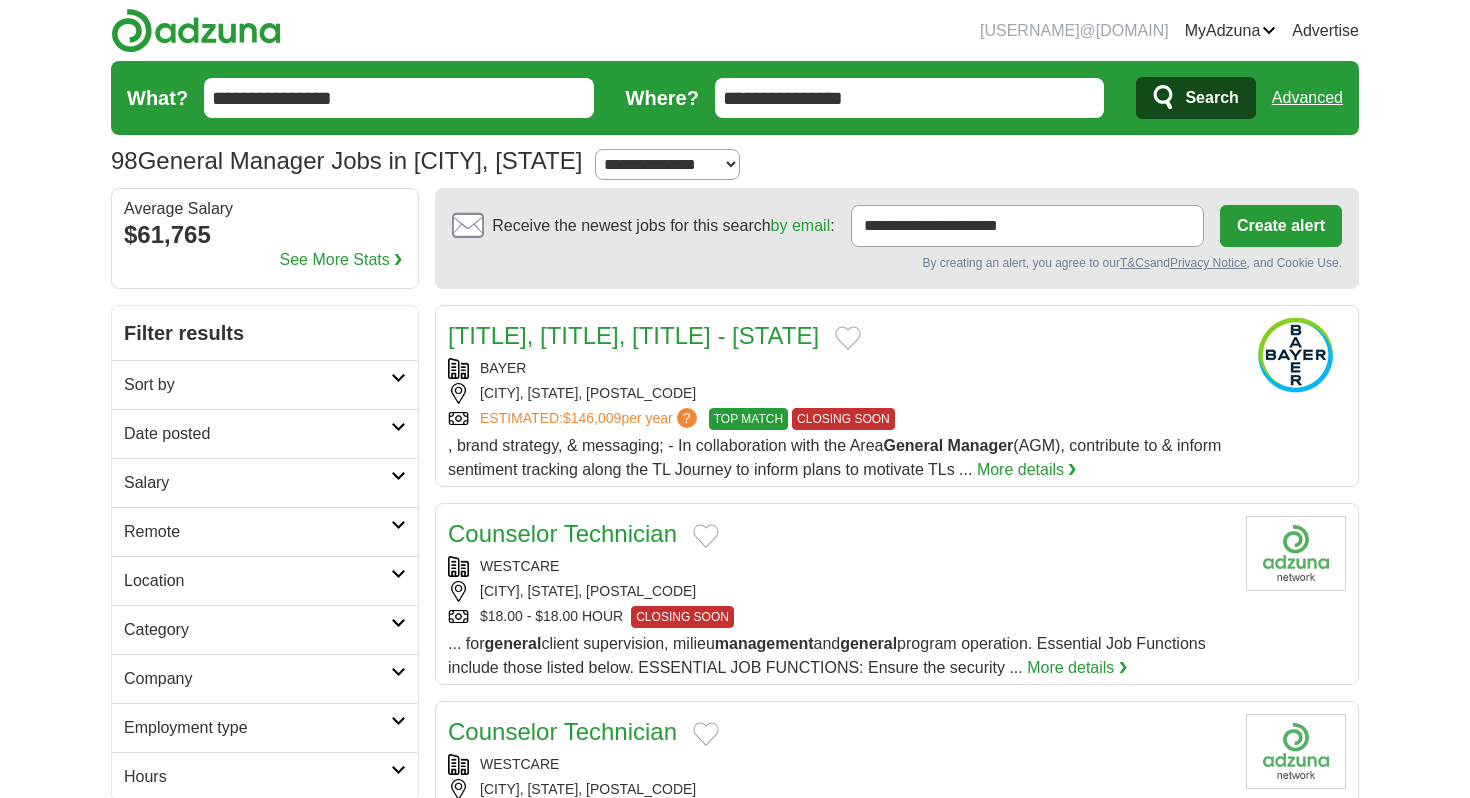 scroll, scrollTop: 0, scrollLeft: 0, axis: both 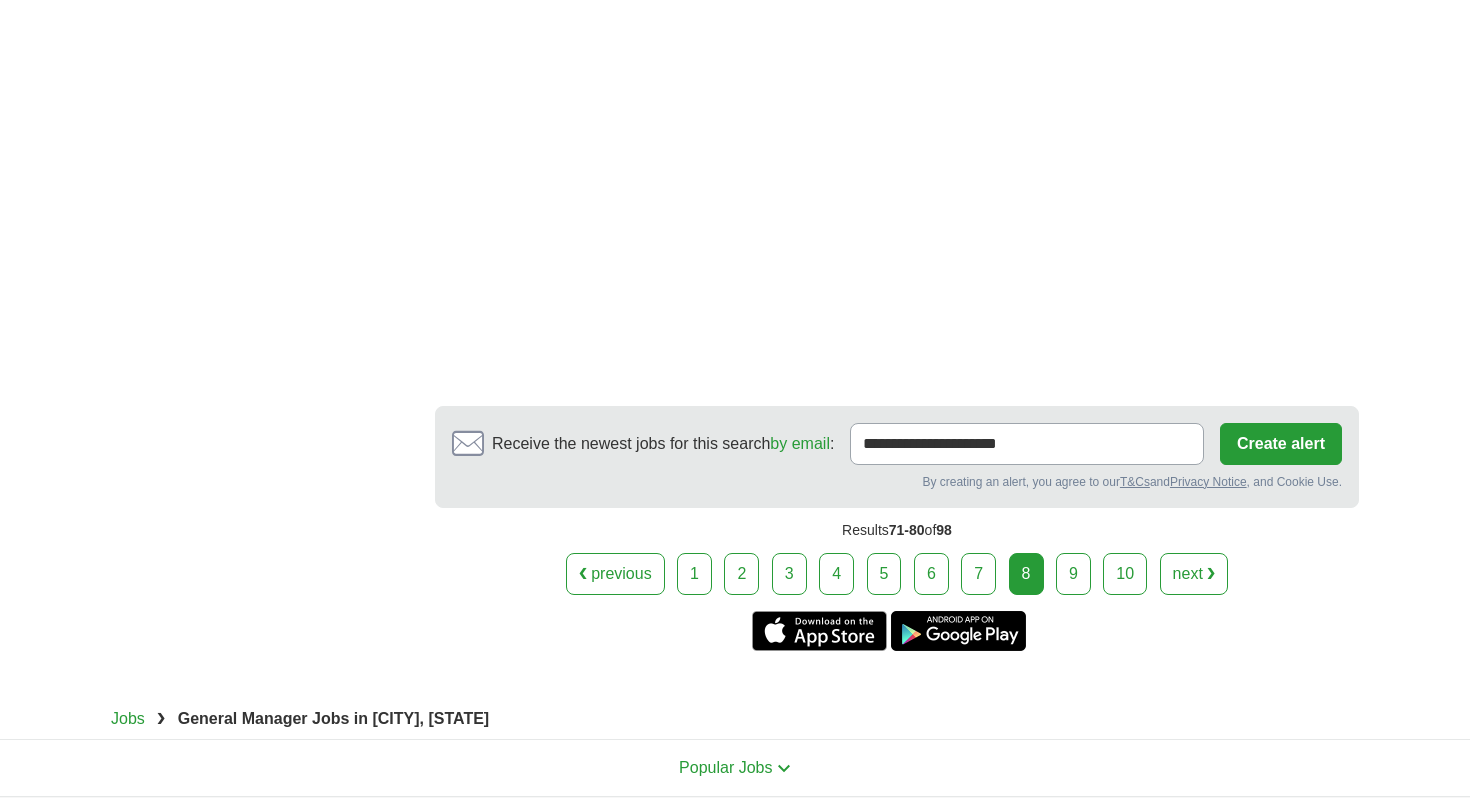 click on "9" at bounding box center (1073, 574) 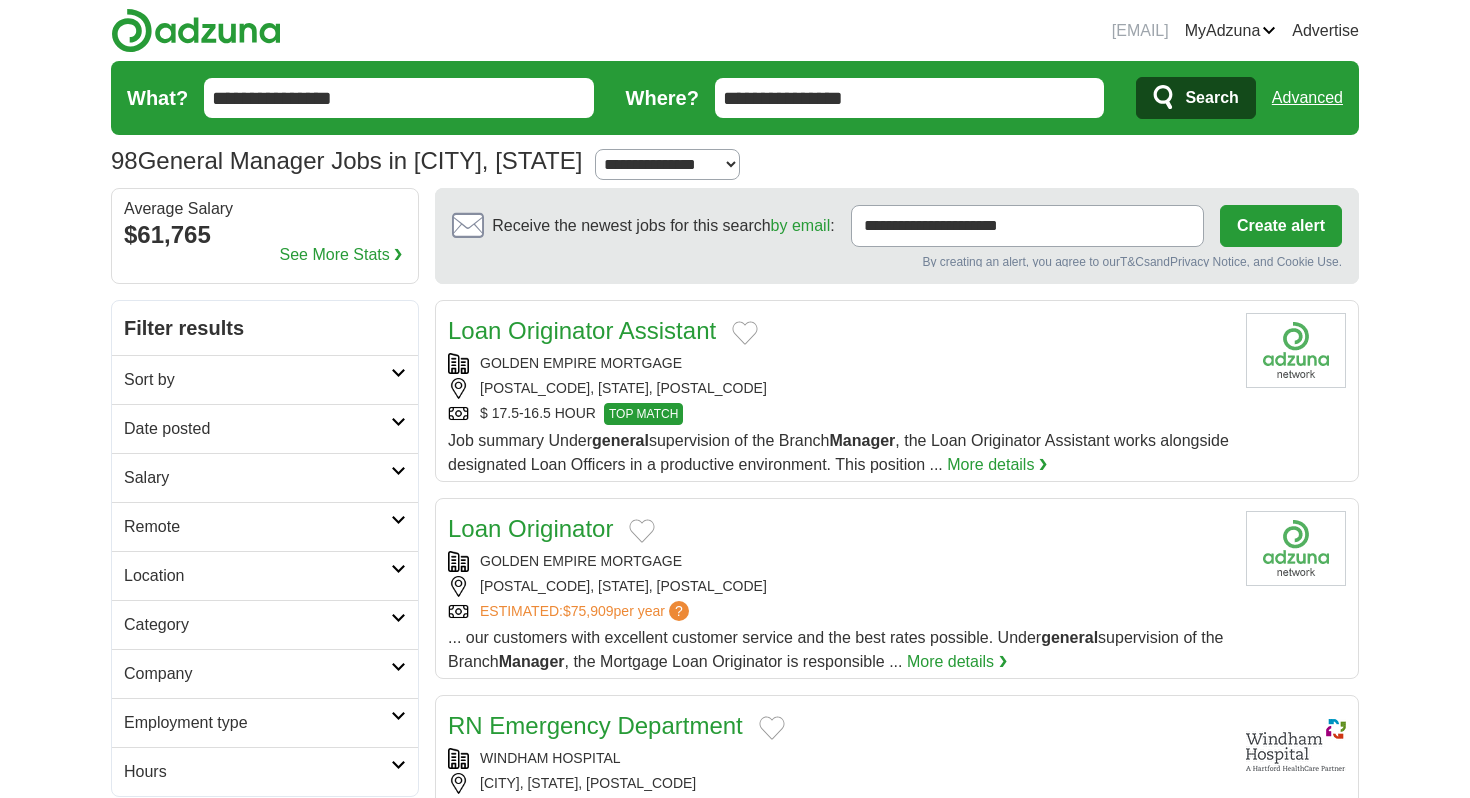 scroll, scrollTop: 0, scrollLeft: 0, axis: both 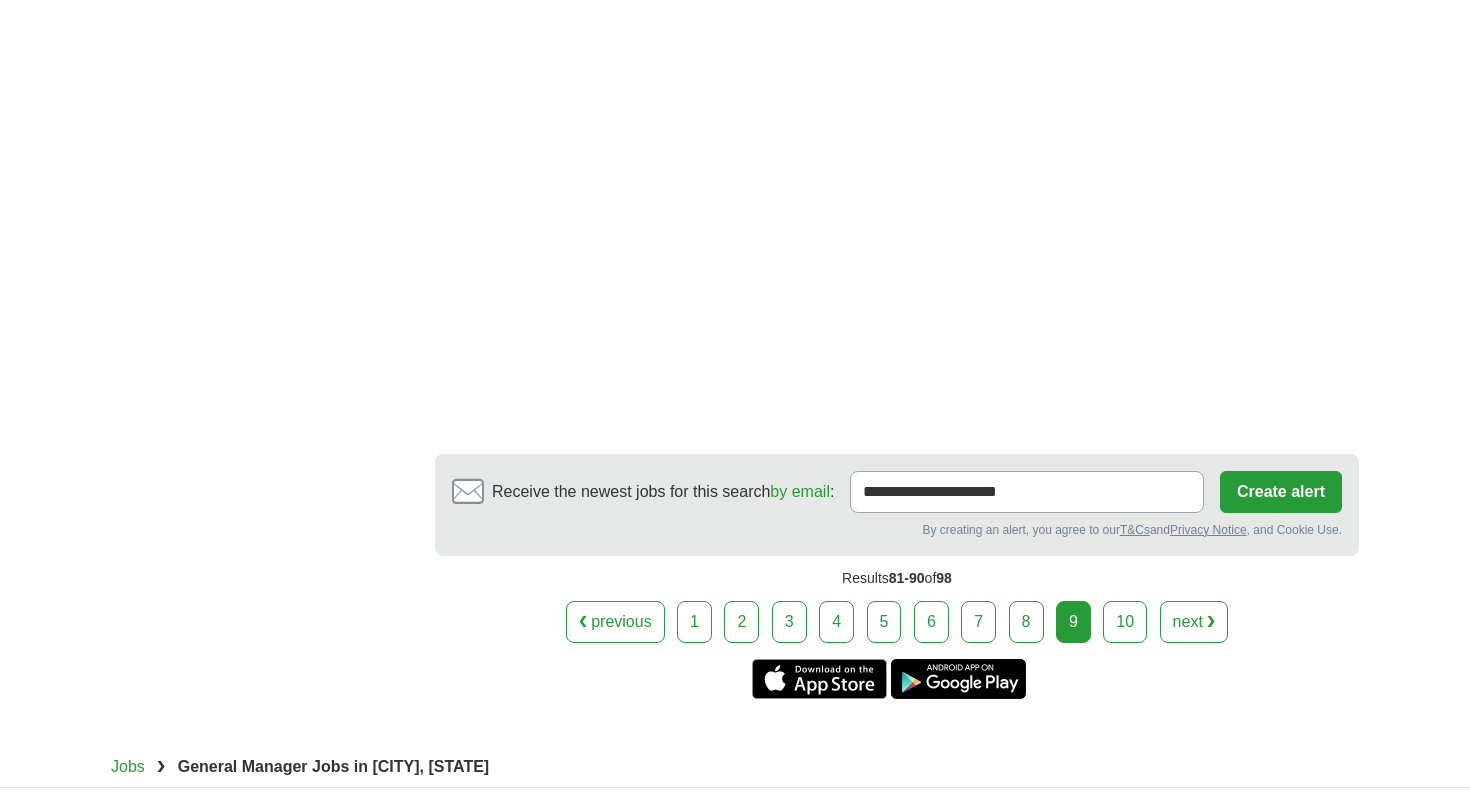 click on "10" at bounding box center (1125, 622) 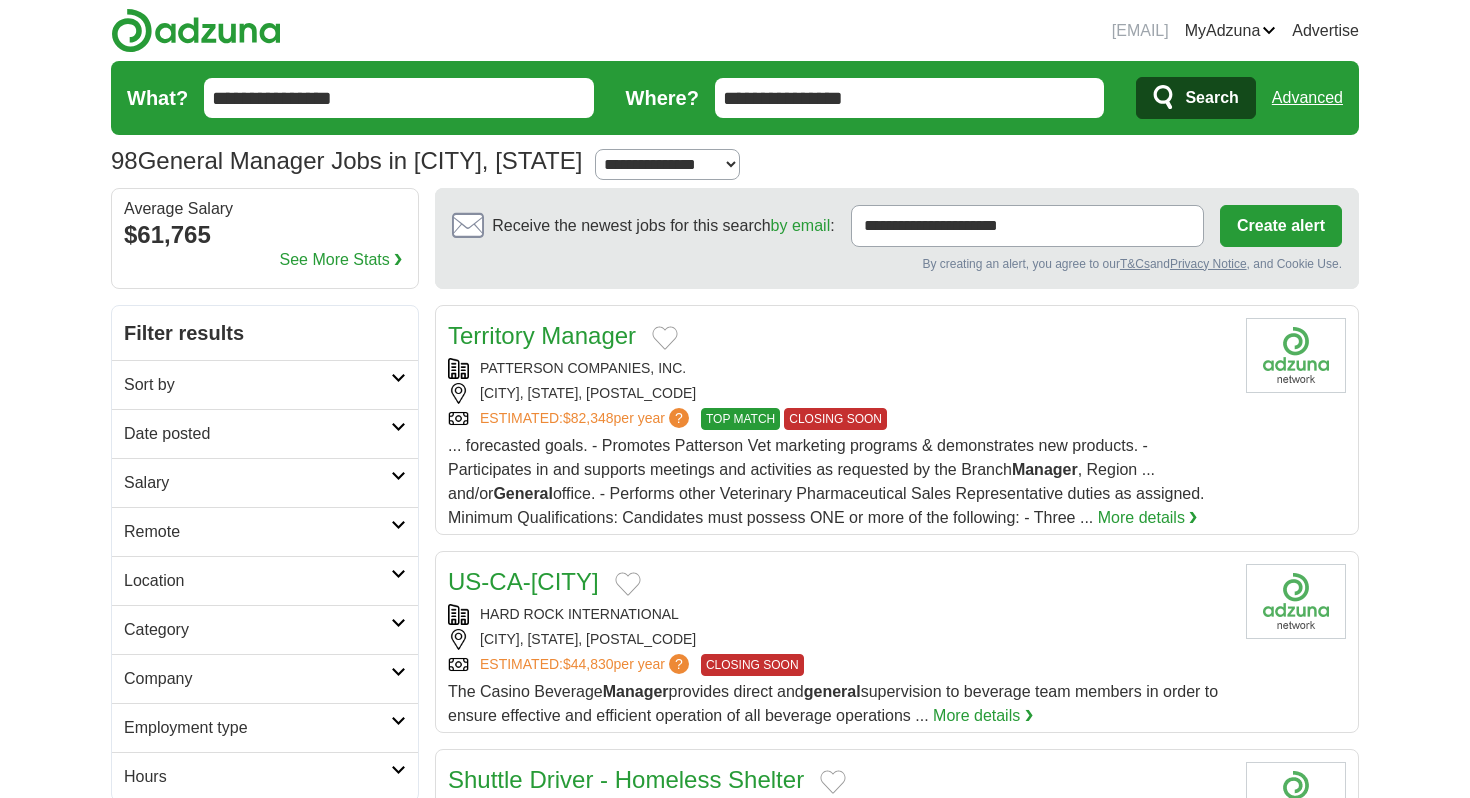 scroll, scrollTop: 0, scrollLeft: 0, axis: both 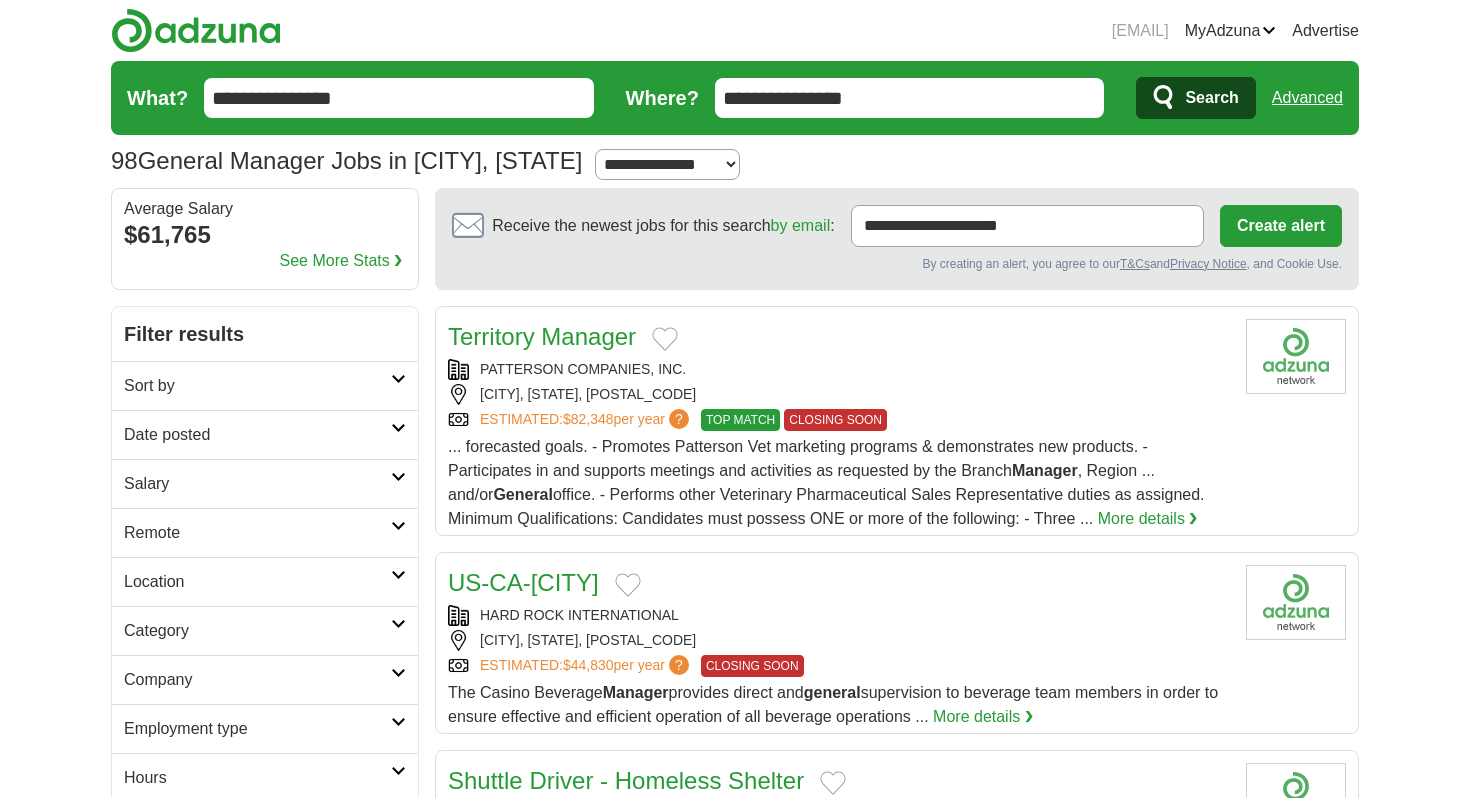 click on "Favorites" at bounding box center [0, 0] 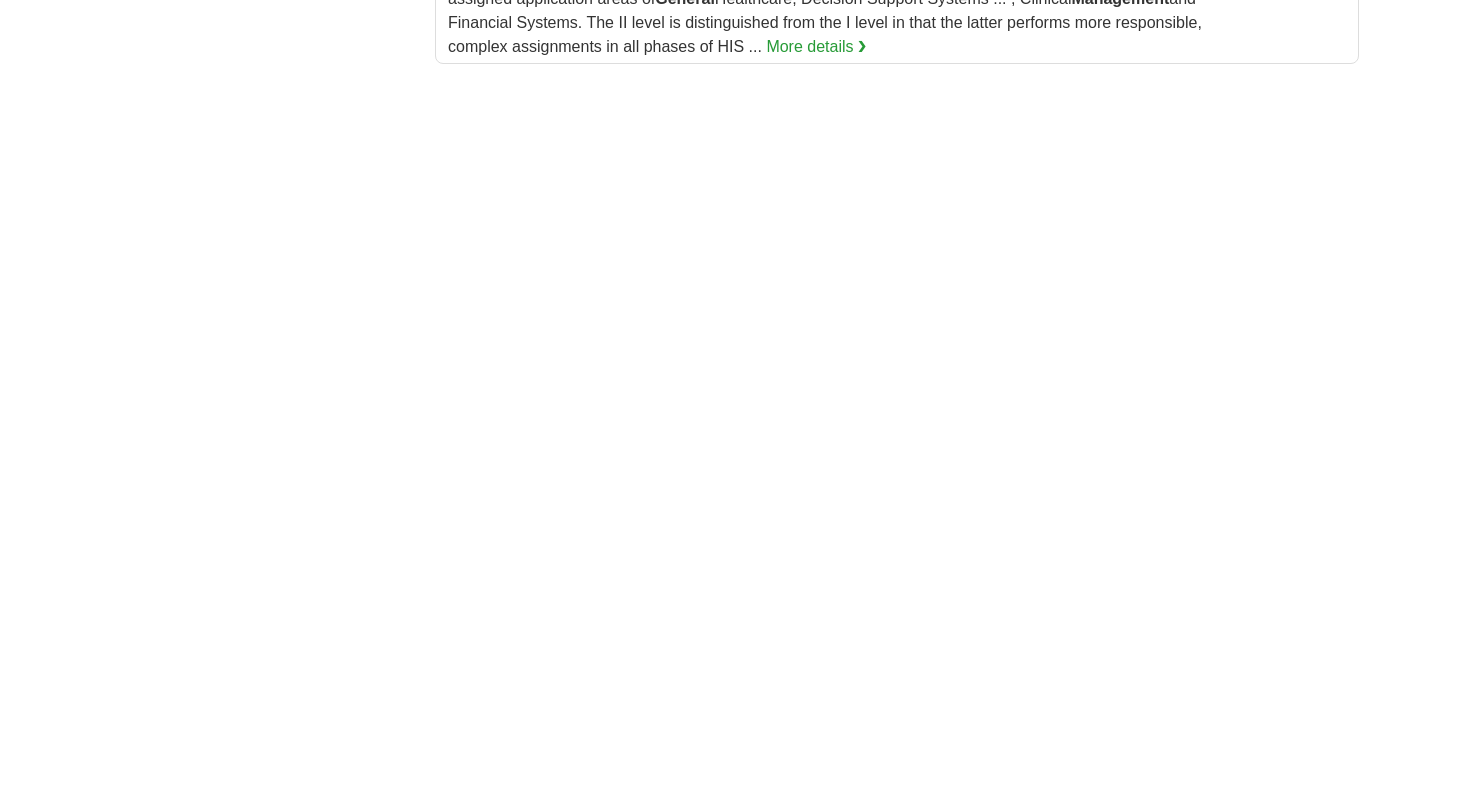 scroll, scrollTop: 3303, scrollLeft: 0, axis: vertical 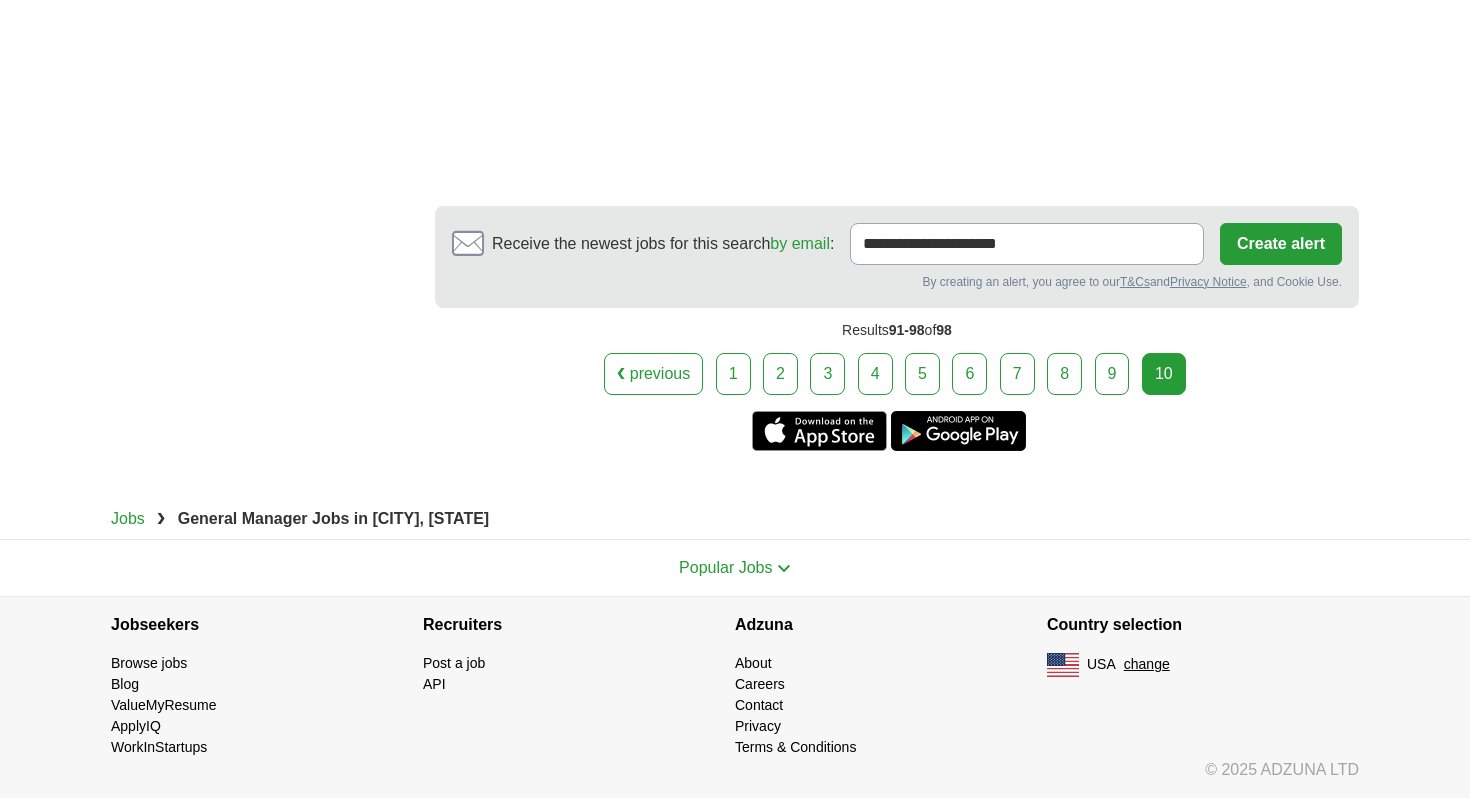 click on "1" at bounding box center (733, 374) 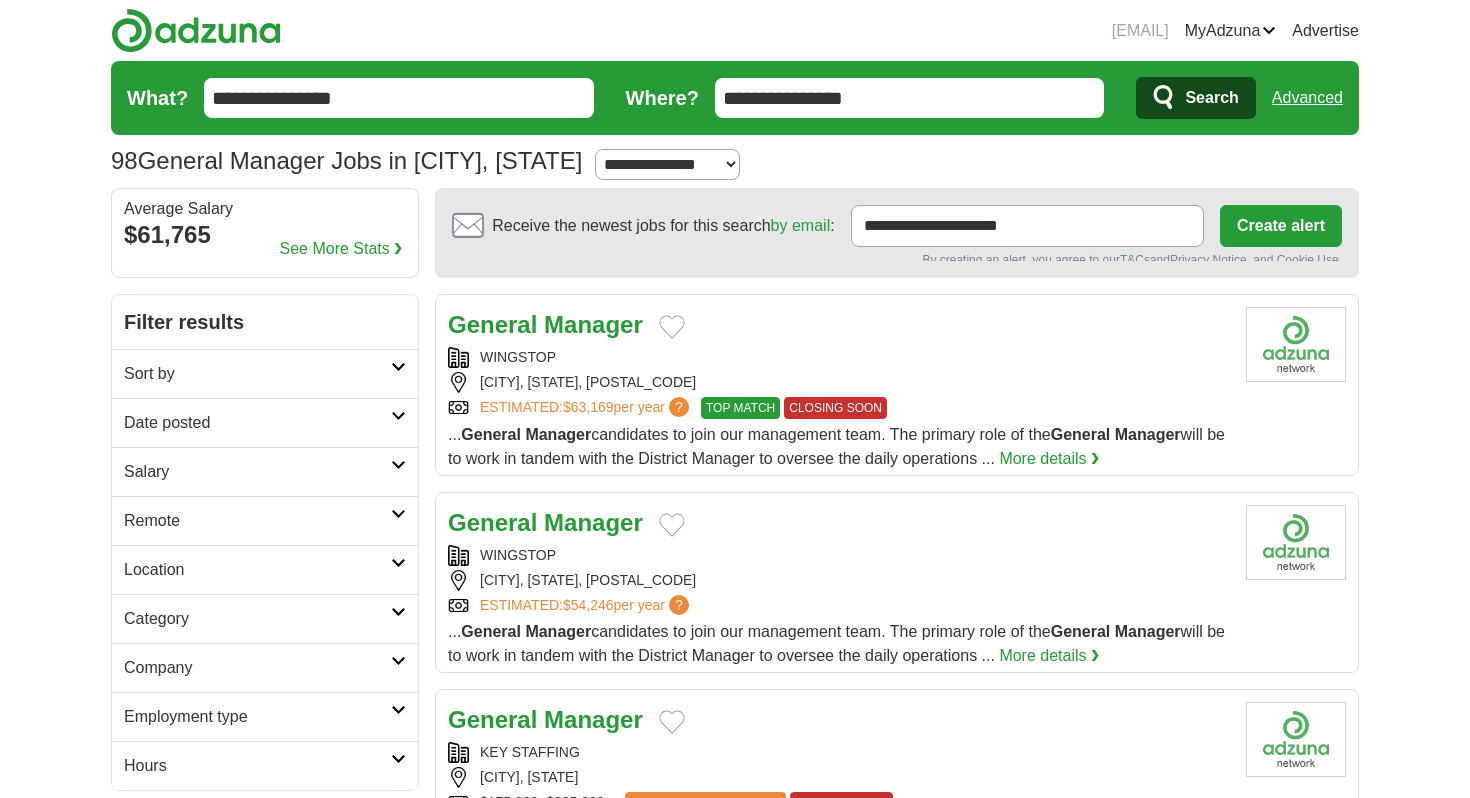 scroll, scrollTop: 0, scrollLeft: 0, axis: both 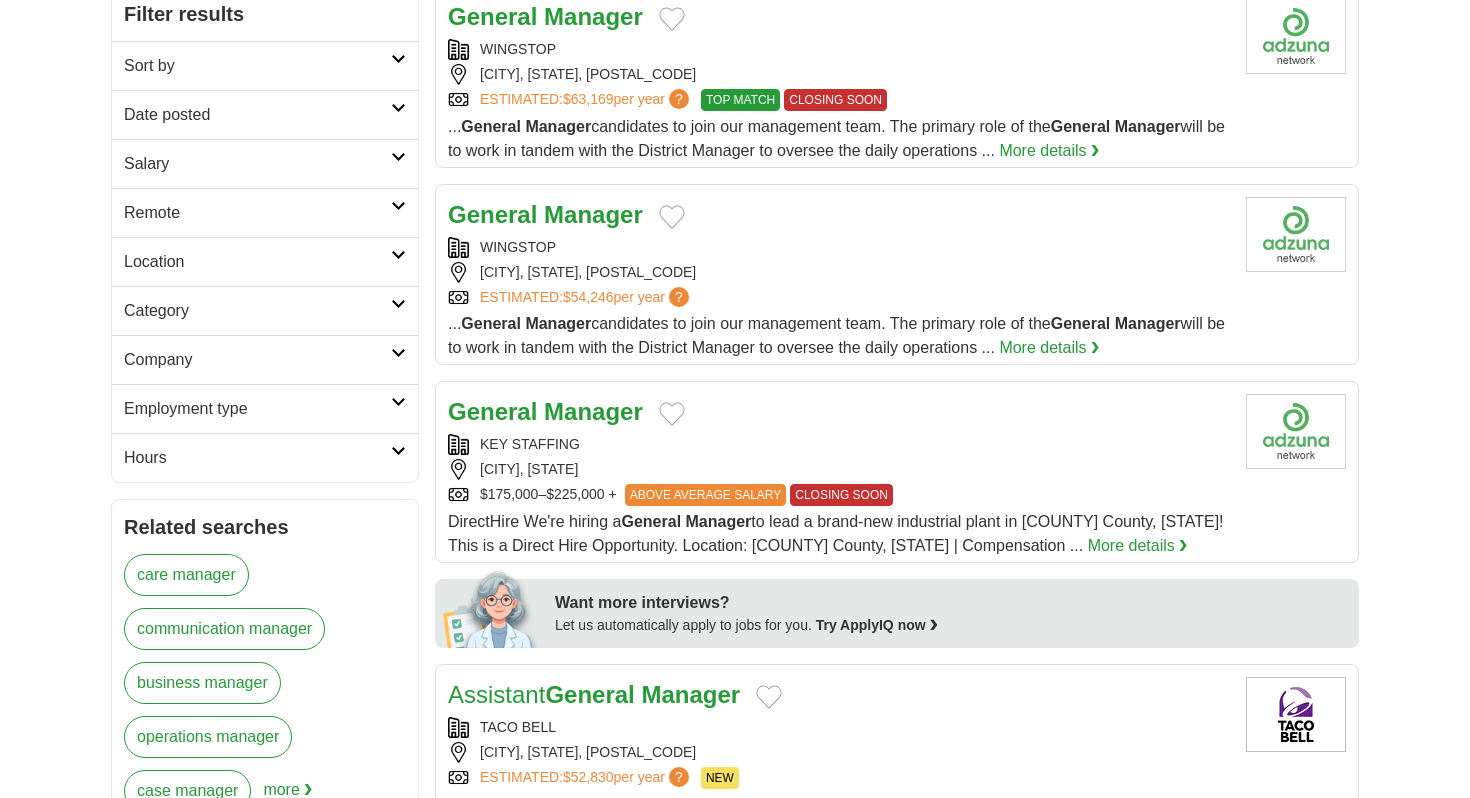click at bounding box center [672, 414] 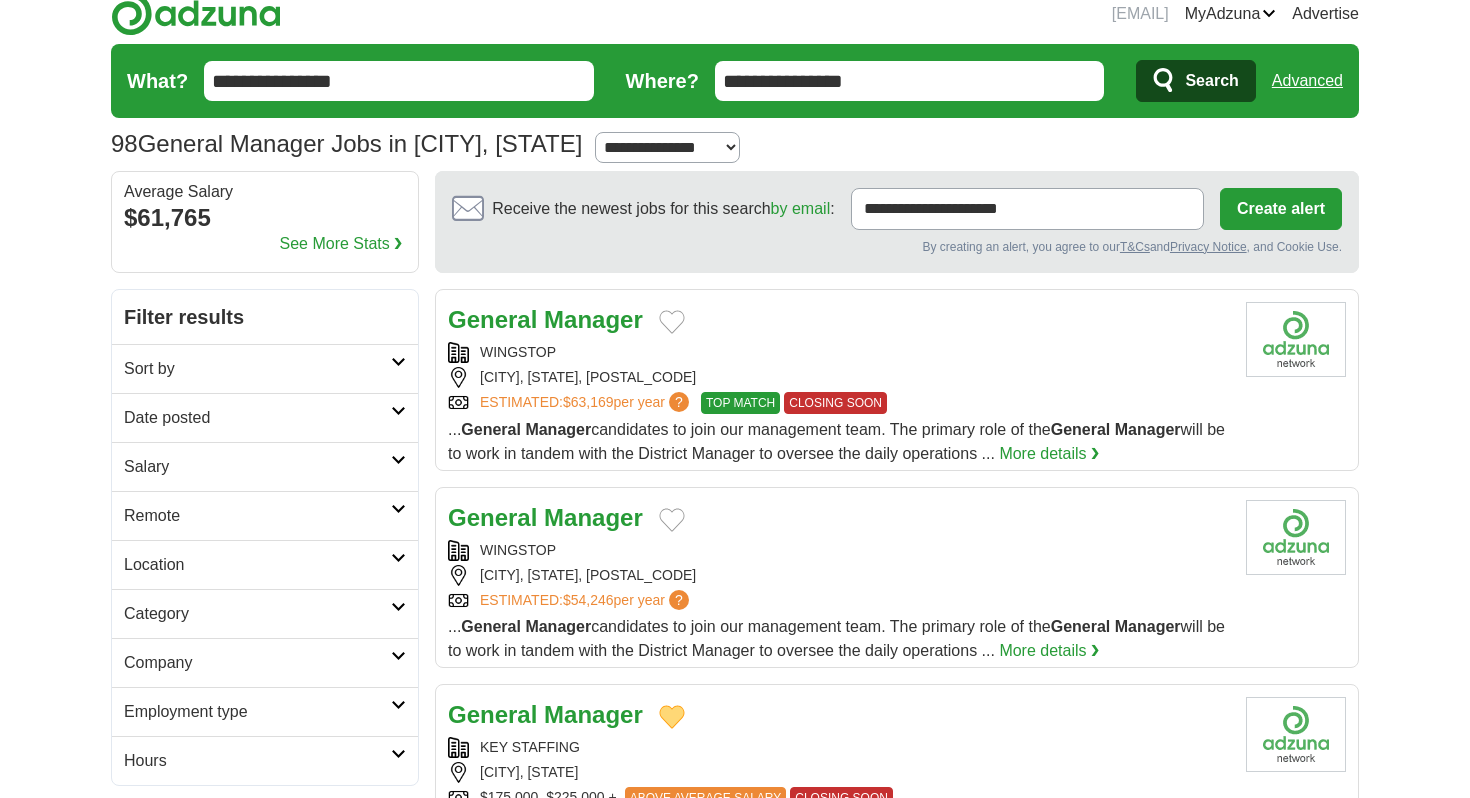 scroll, scrollTop: 0, scrollLeft: 0, axis: both 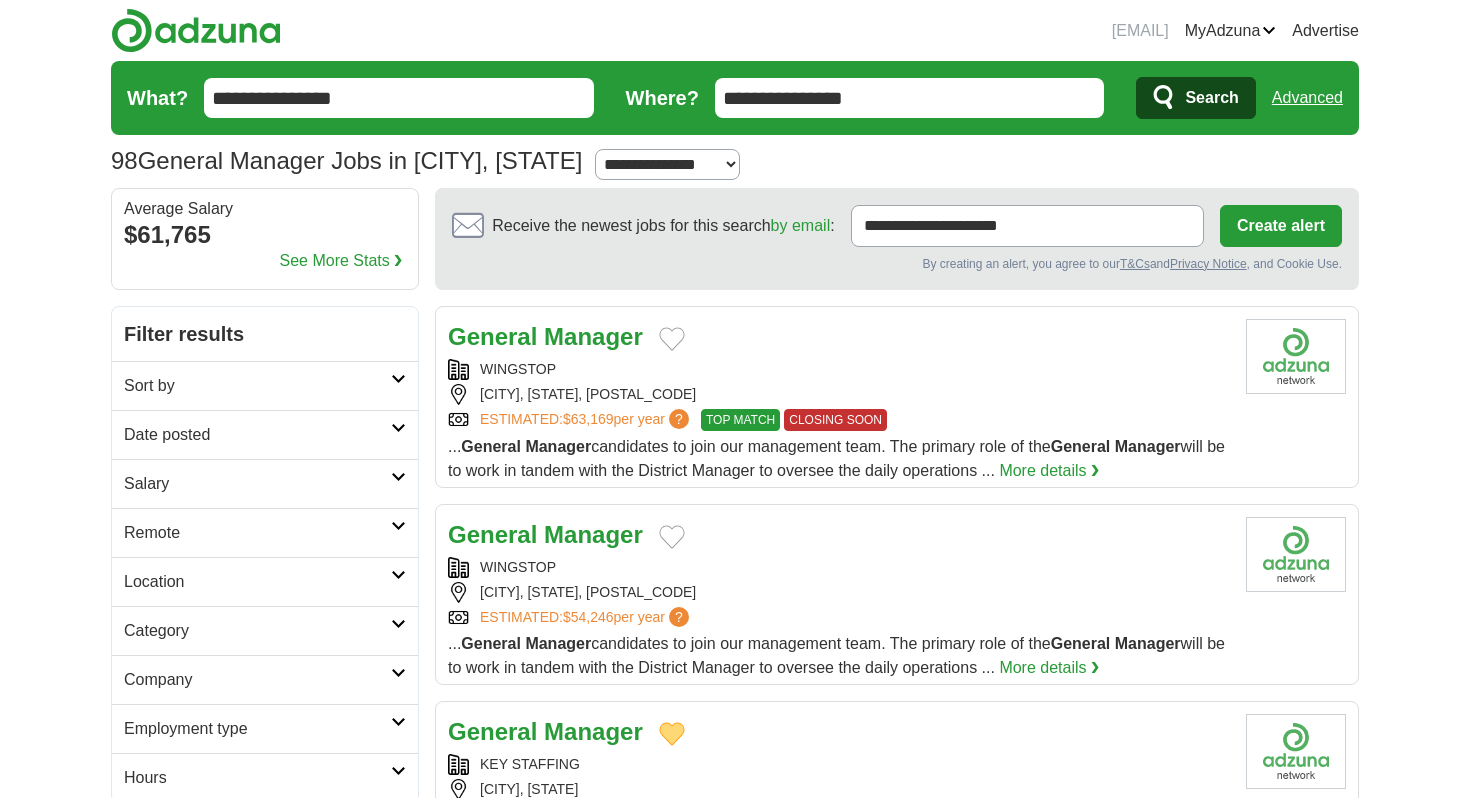 click on "Favorites" at bounding box center [0, 0] 